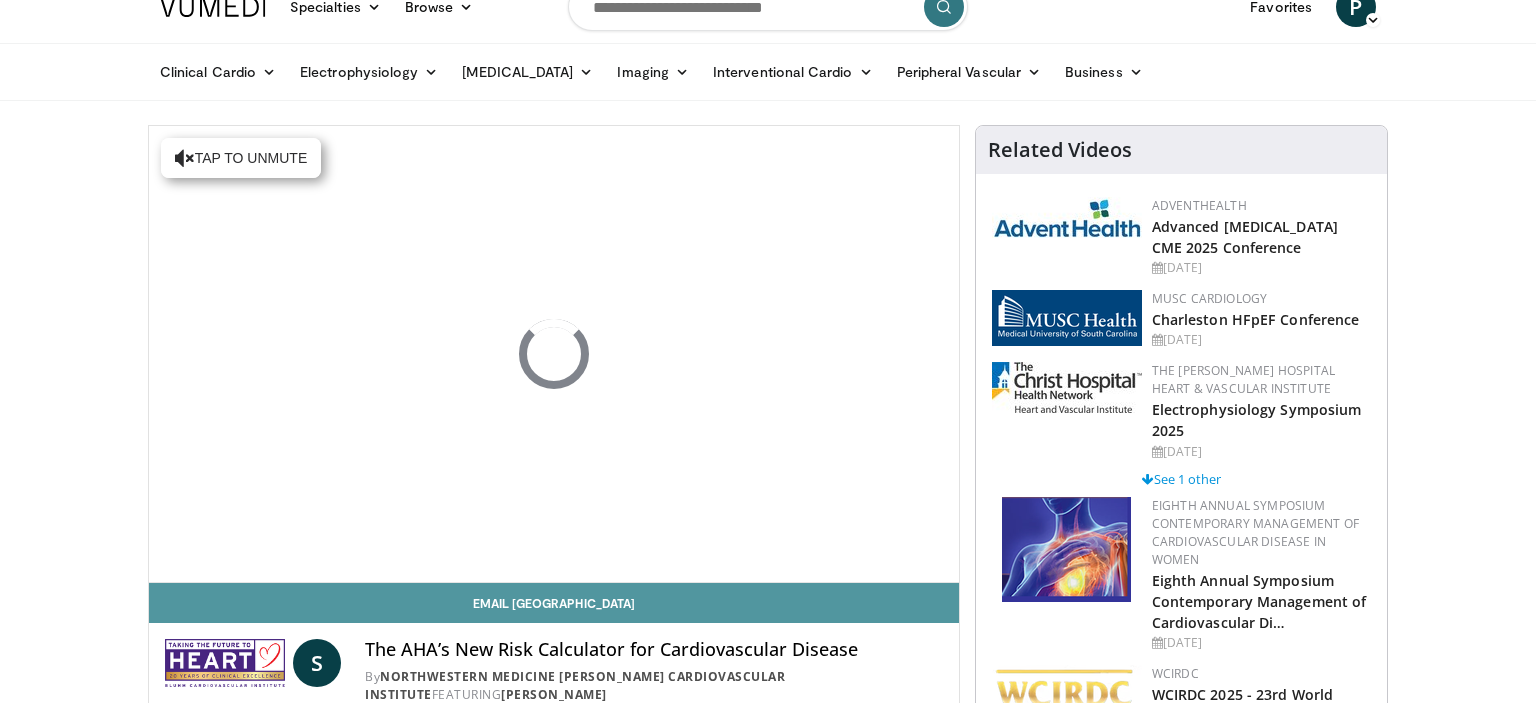 scroll, scrollTop: 237, scrollLeft: 0, axis: vertical 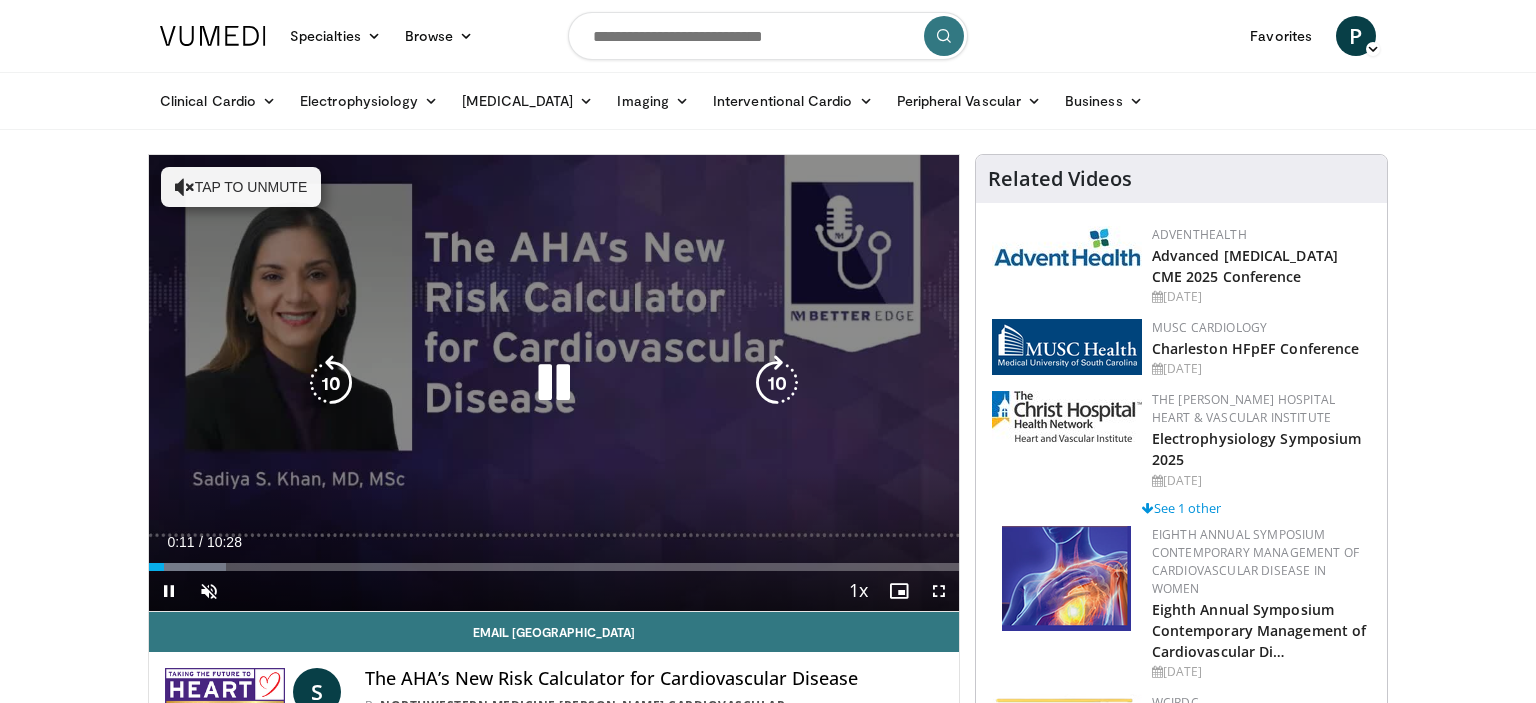 click on "Tap to unmute" at bounding box center [241, 187] 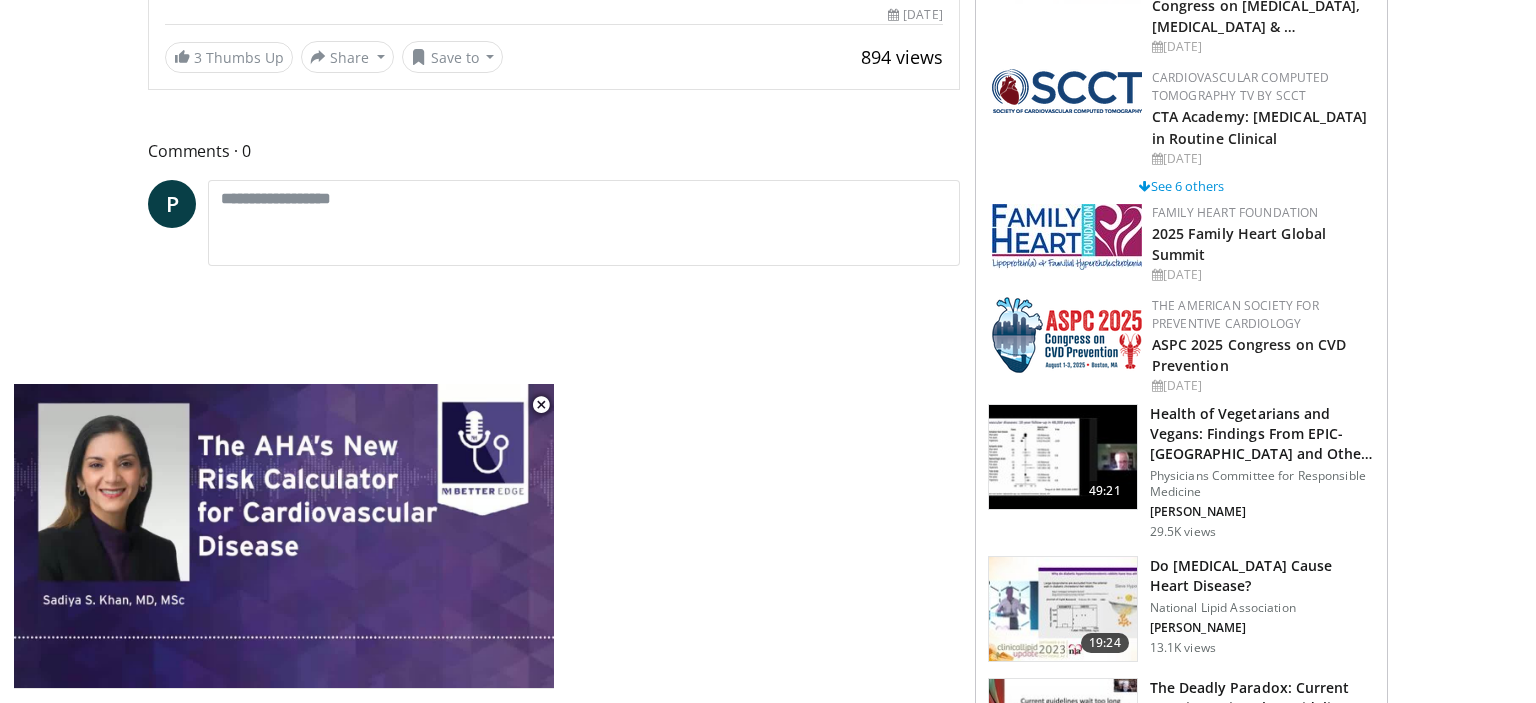 scroll, scrollTop: 211, scrollLeft: 0, axis: vertical 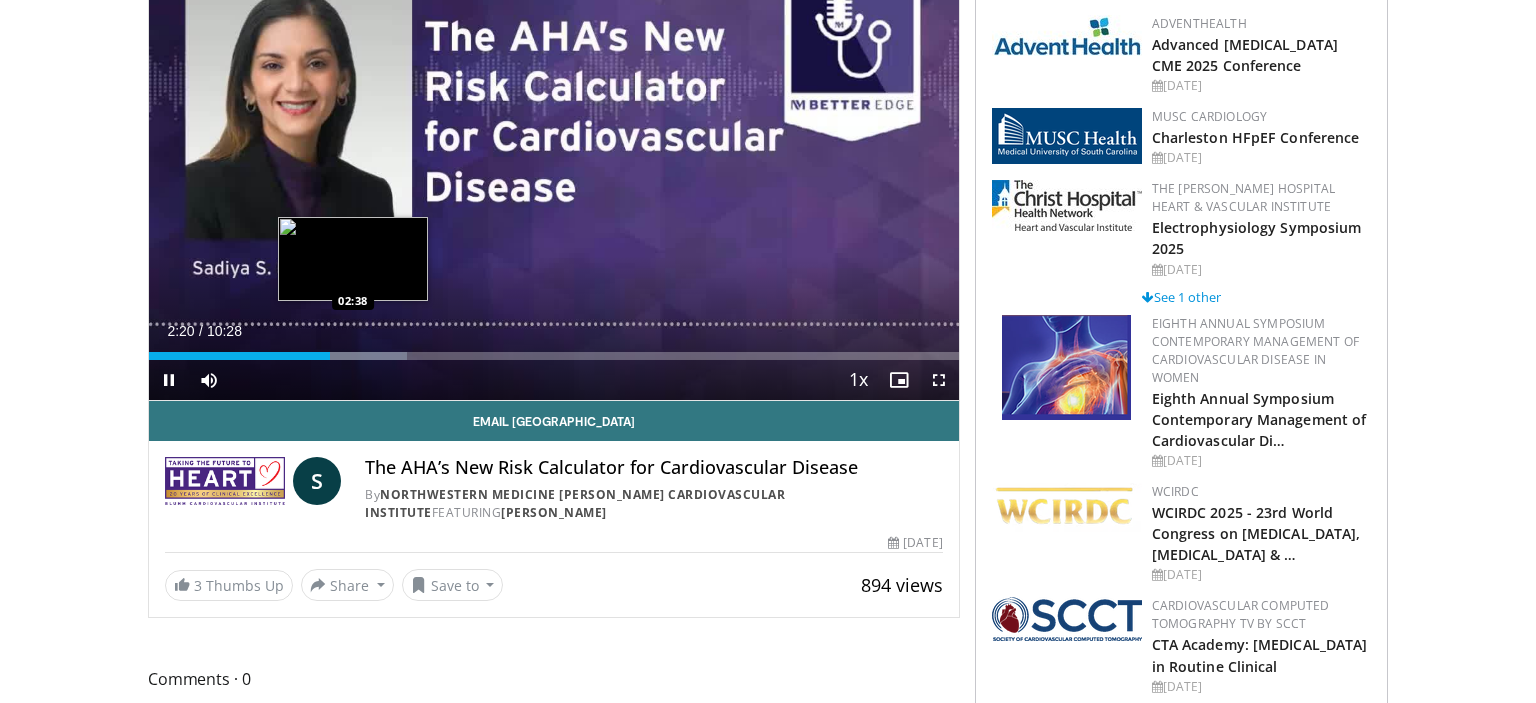 click on "Loaded :  31.85% 02:20 02:38" at bounding box center [554, 356] 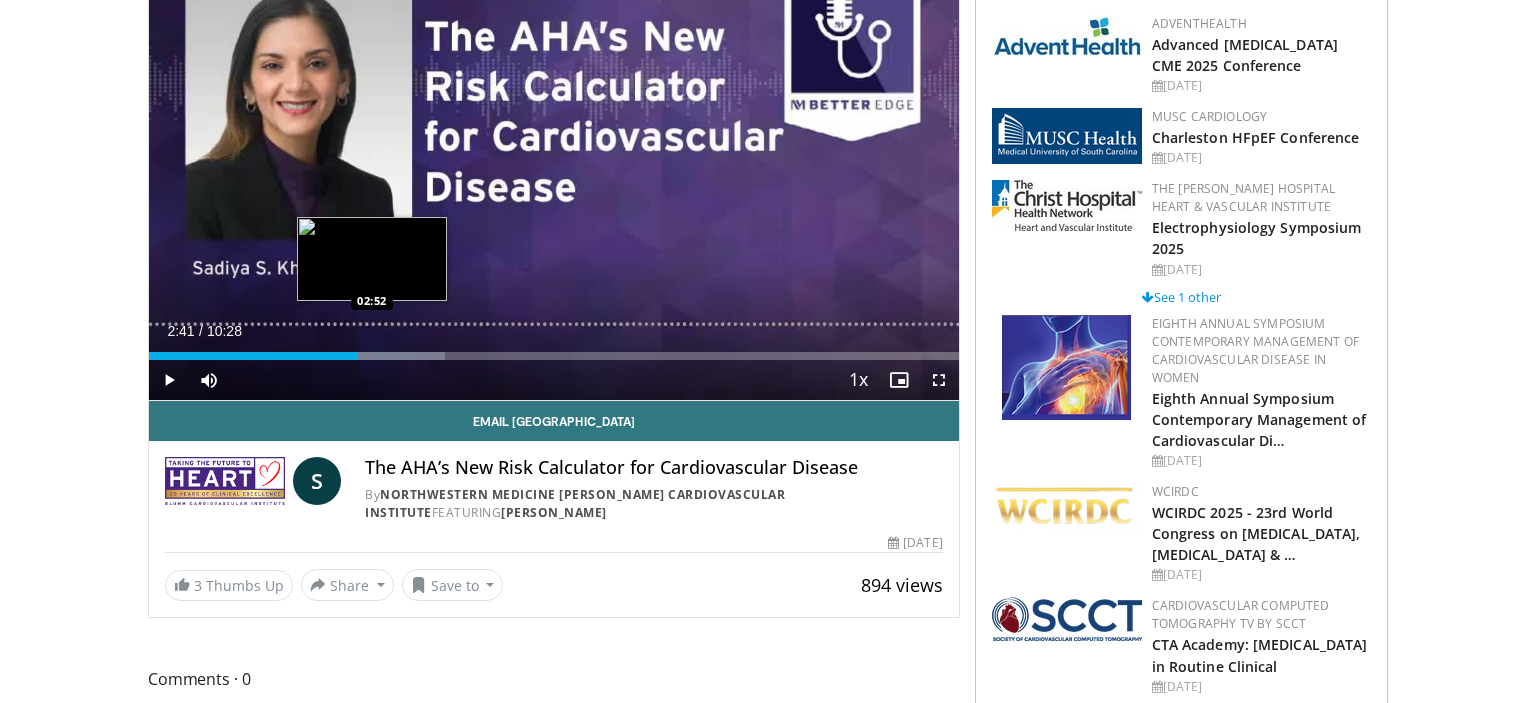 click at bounding box center (362, 356) 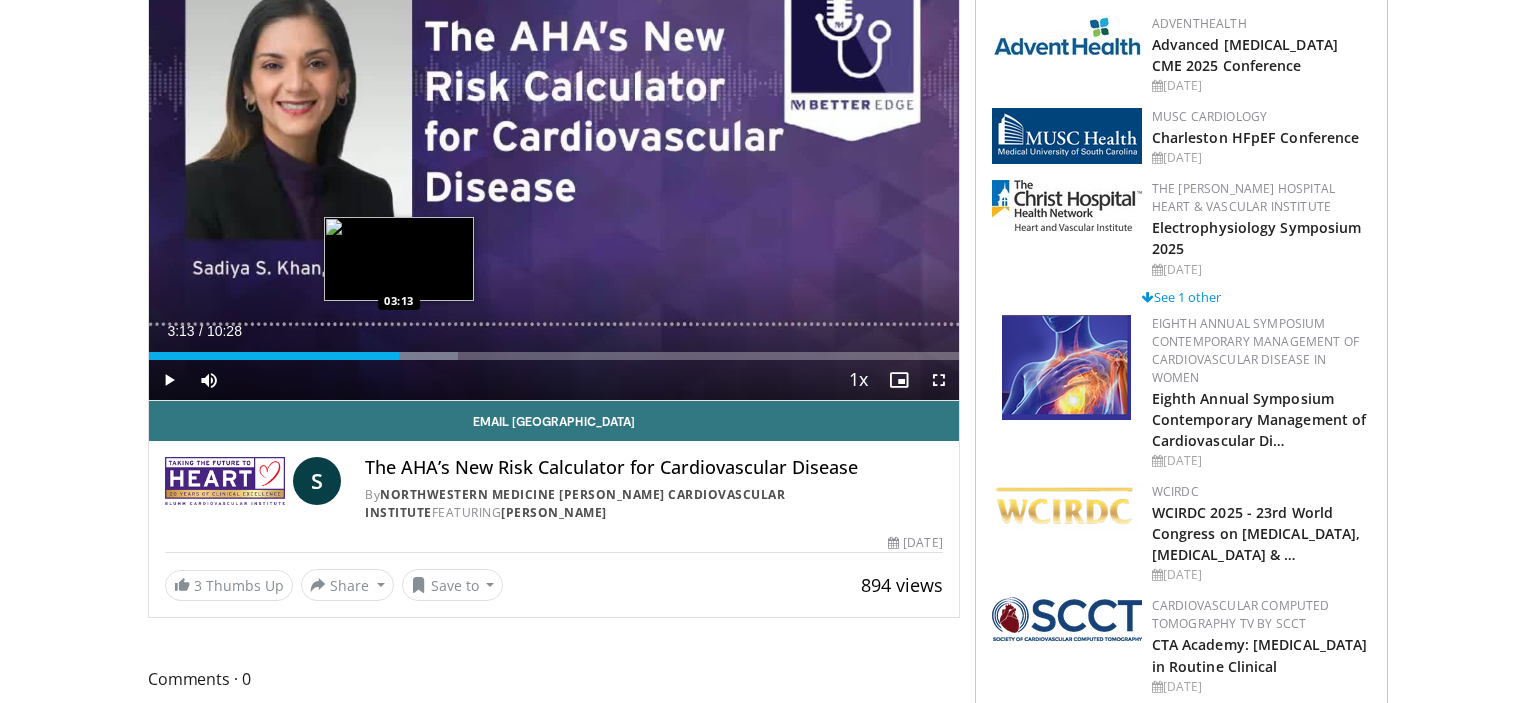click on "Loaded :  38.14% 03:13 03:13" at bounding box center (554, 350) 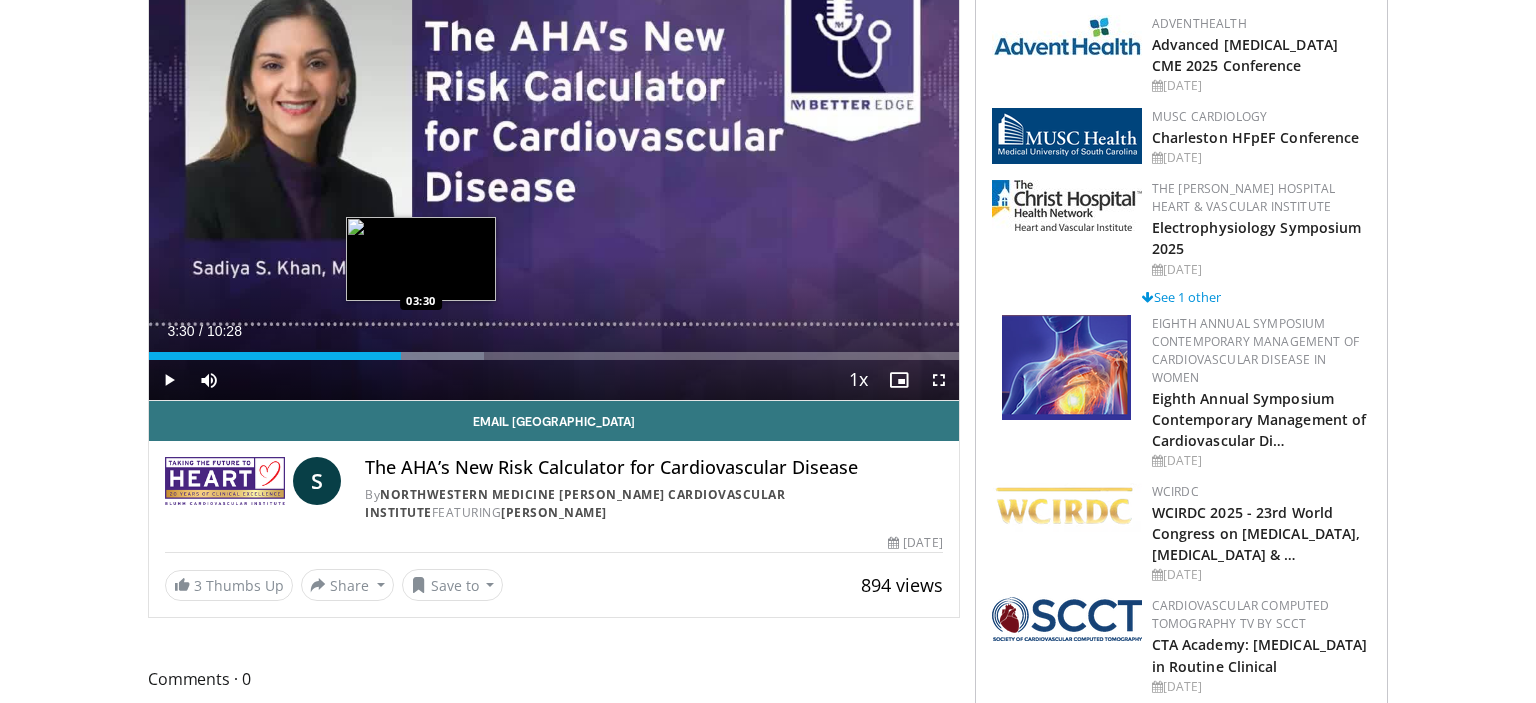 click at bounding box center (444, 356) 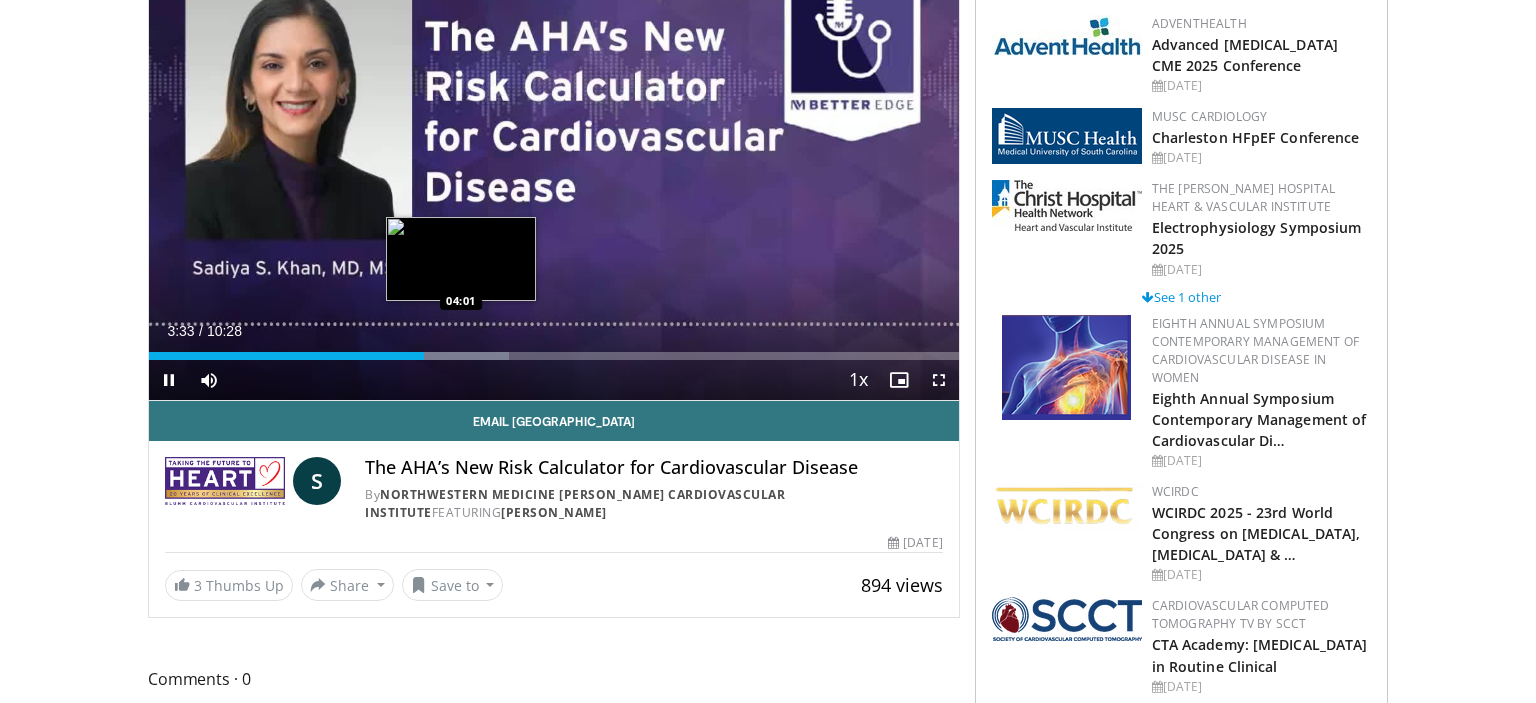 click on "Loaded :  44.50% 03:33 04:01" at bounding box center [554, 356] 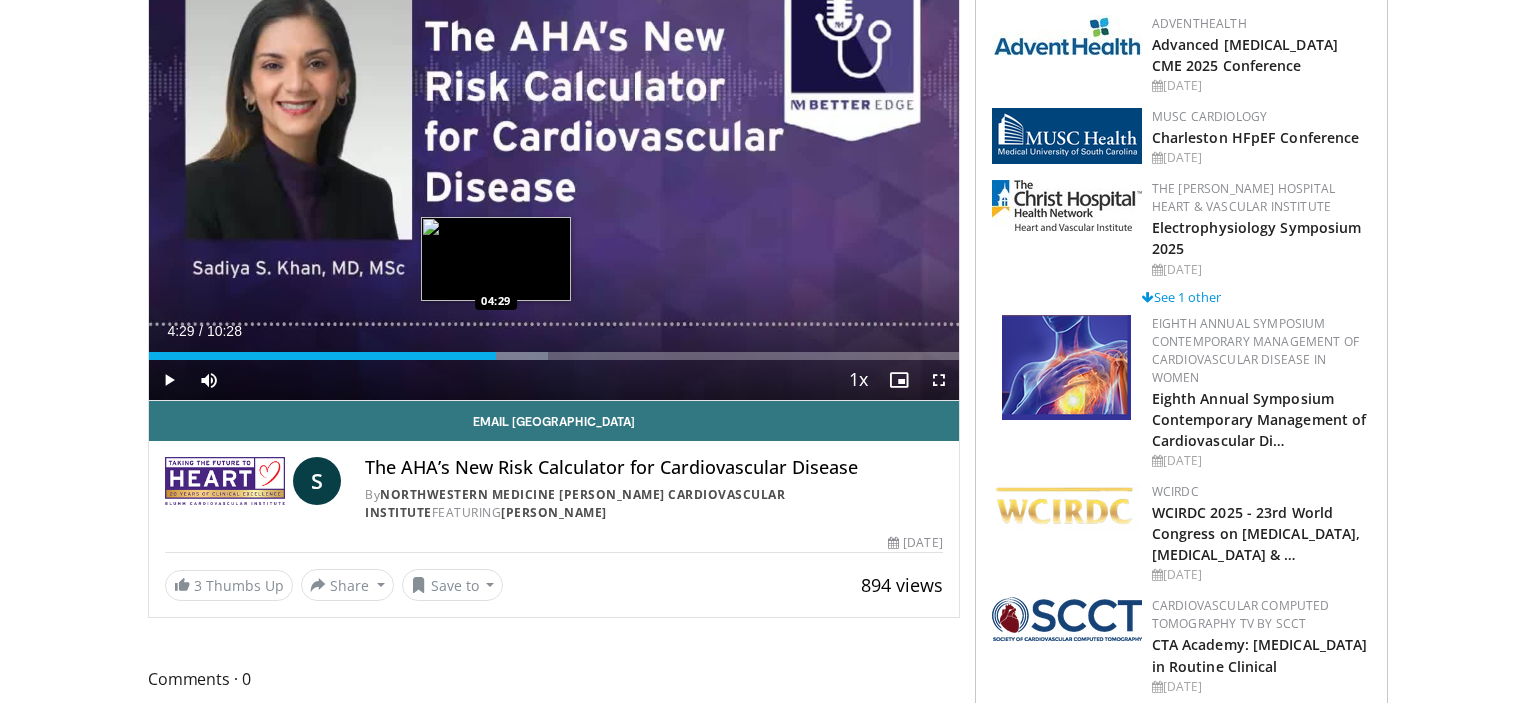 click on "Loaded :  49.27% 04:29 04:29" at bounding box center [554, 356] 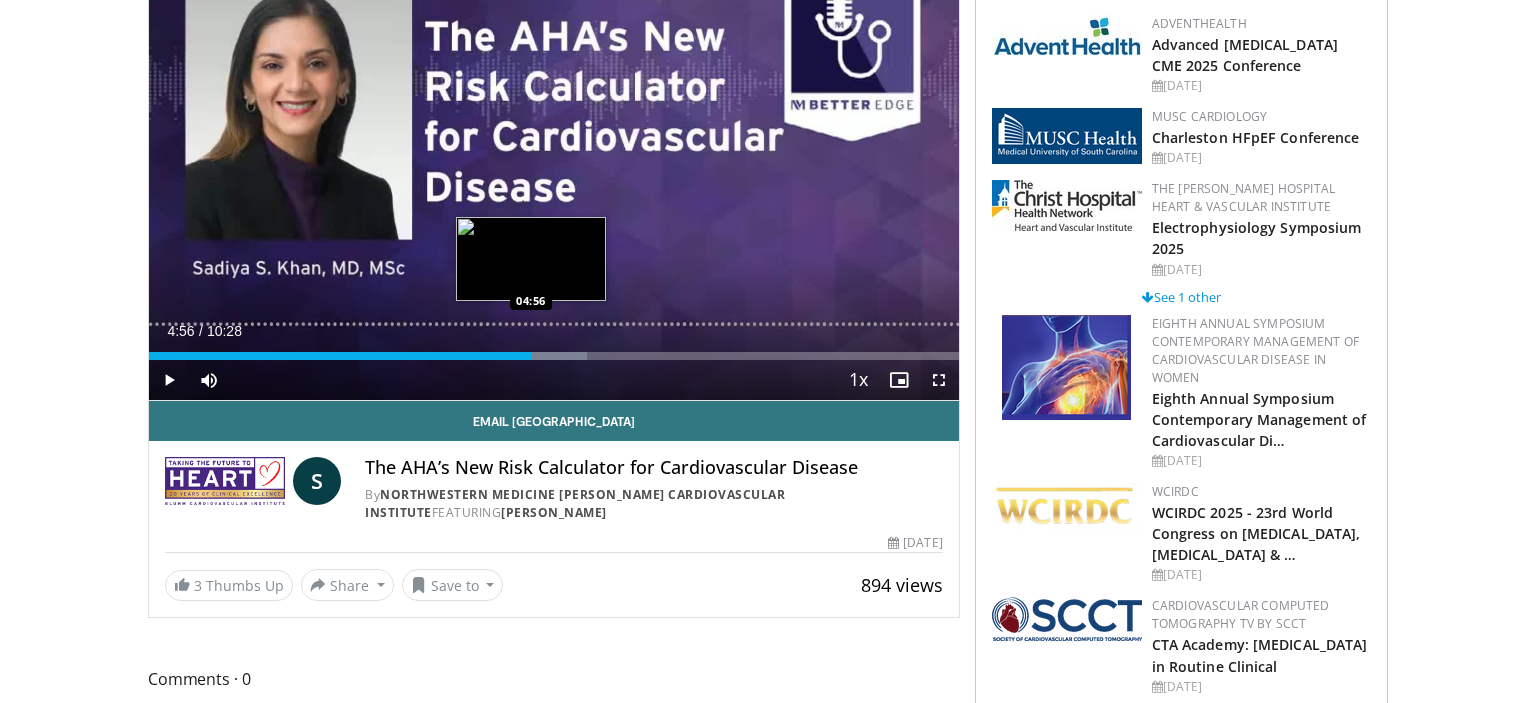 click on "Loaded :  54.04% 04:56 04:56" at bounding box center (554, 356) 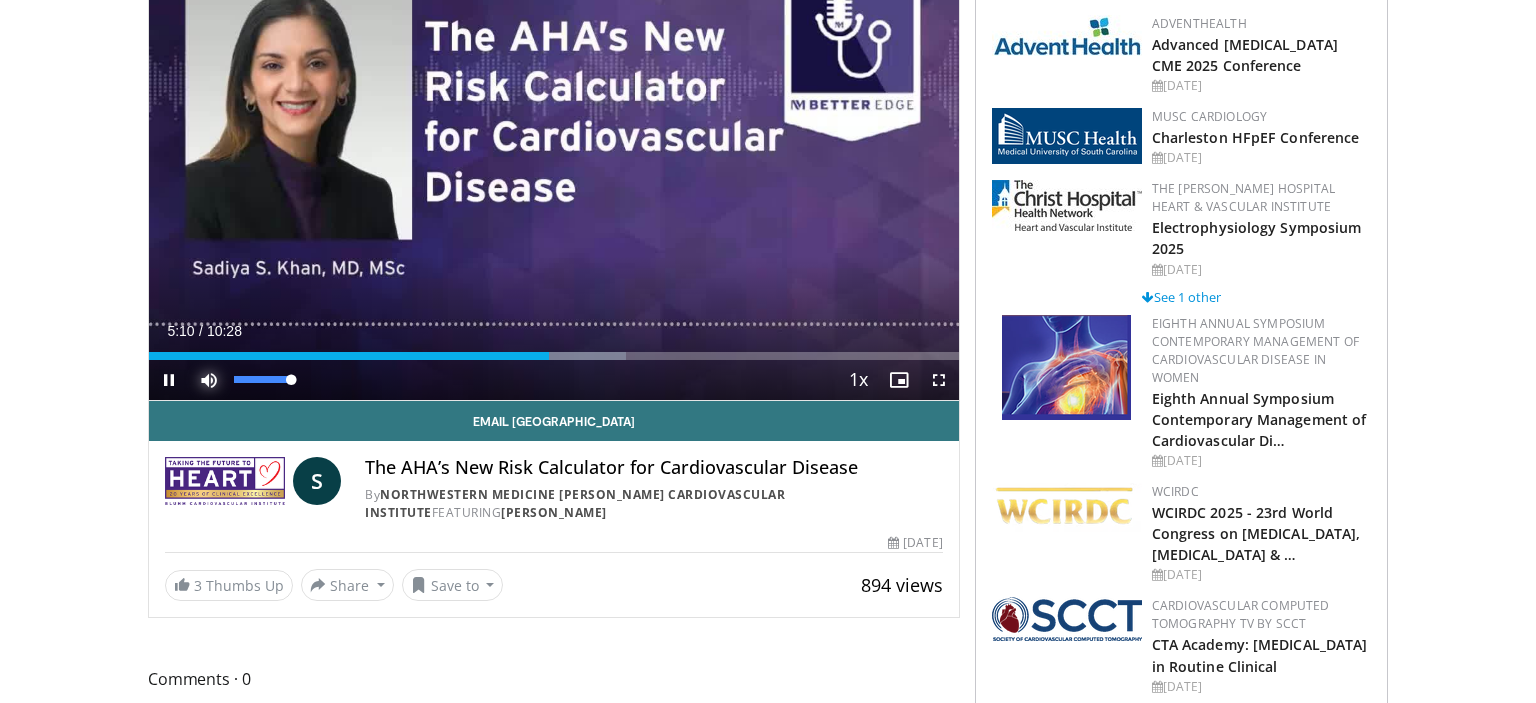 click at bounding box center (209, 380) 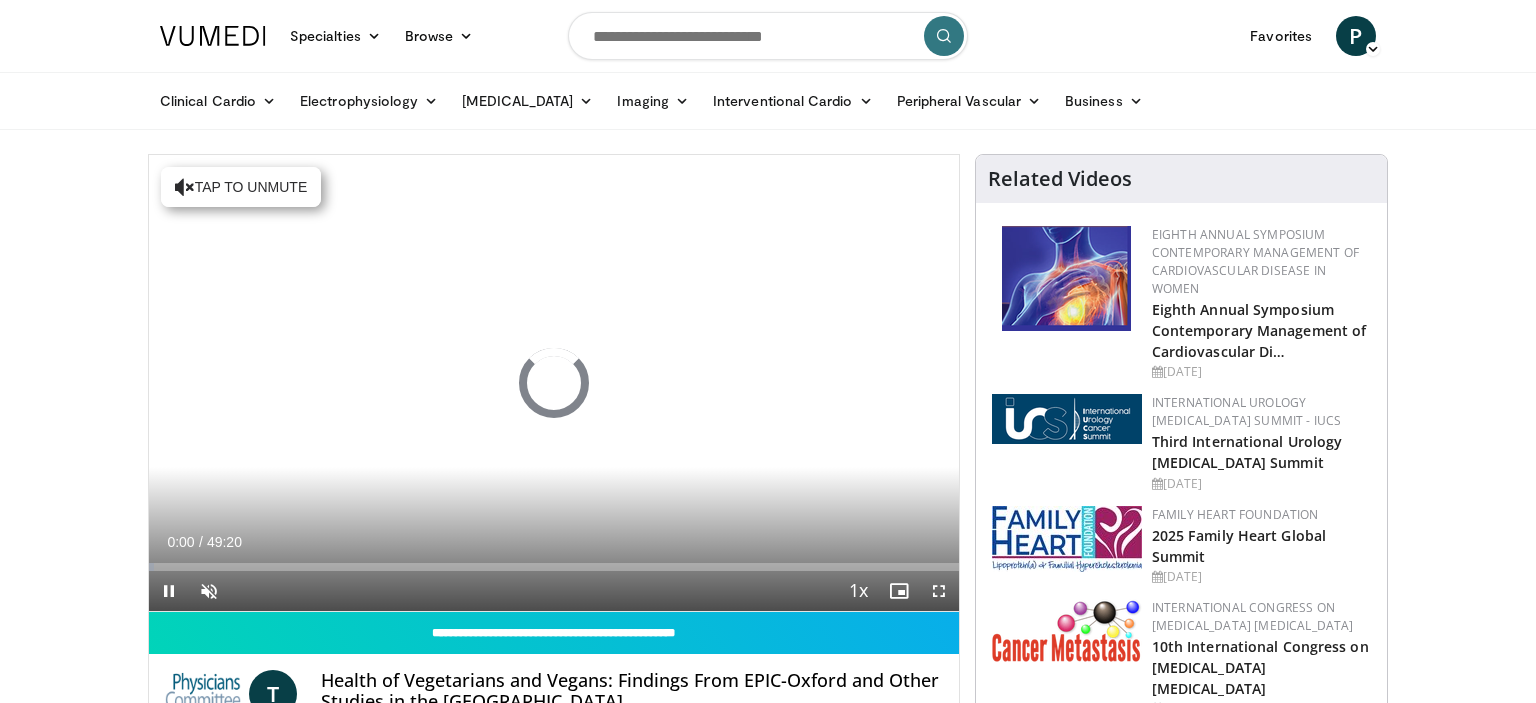 scroll, scrollTop: 0, scrollLeft: 0, axis: both 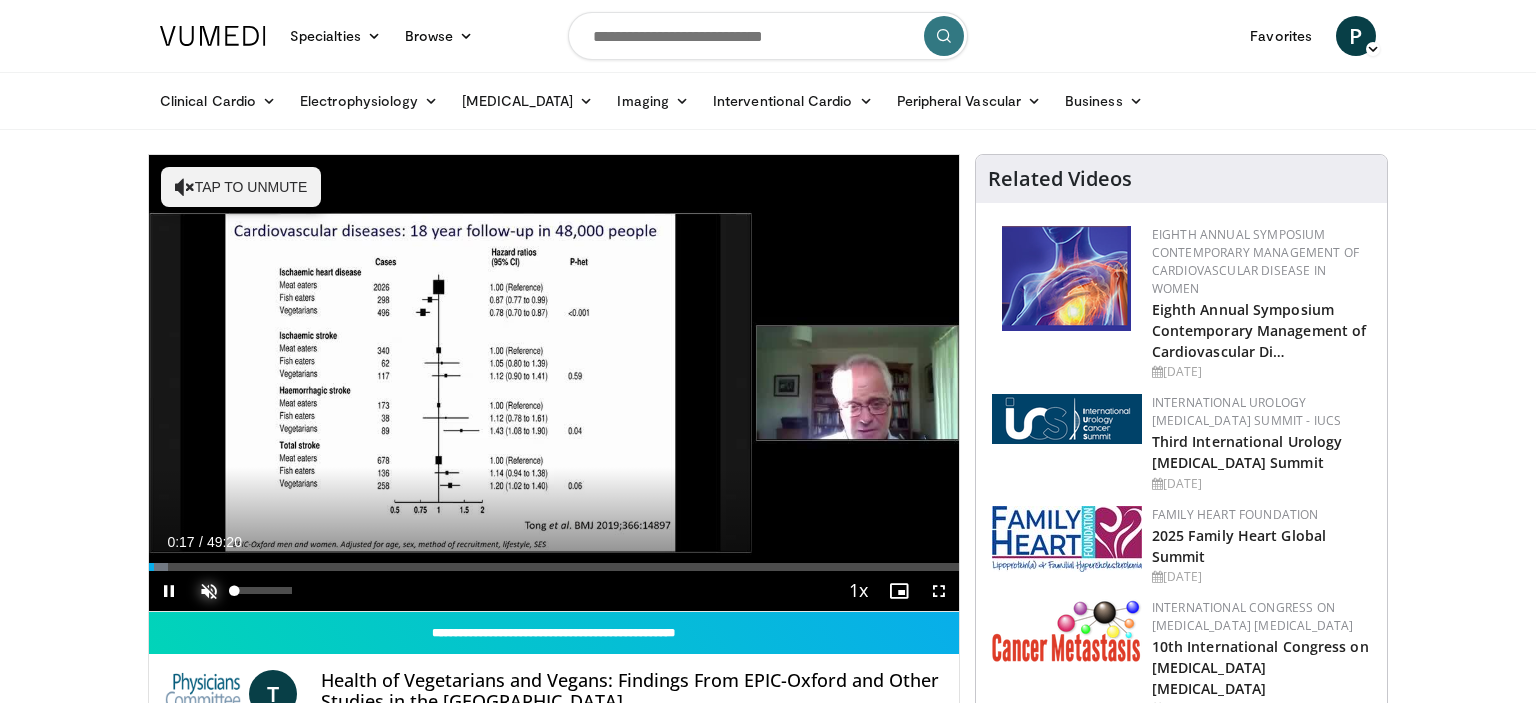 click at bounding box center [209, 591] 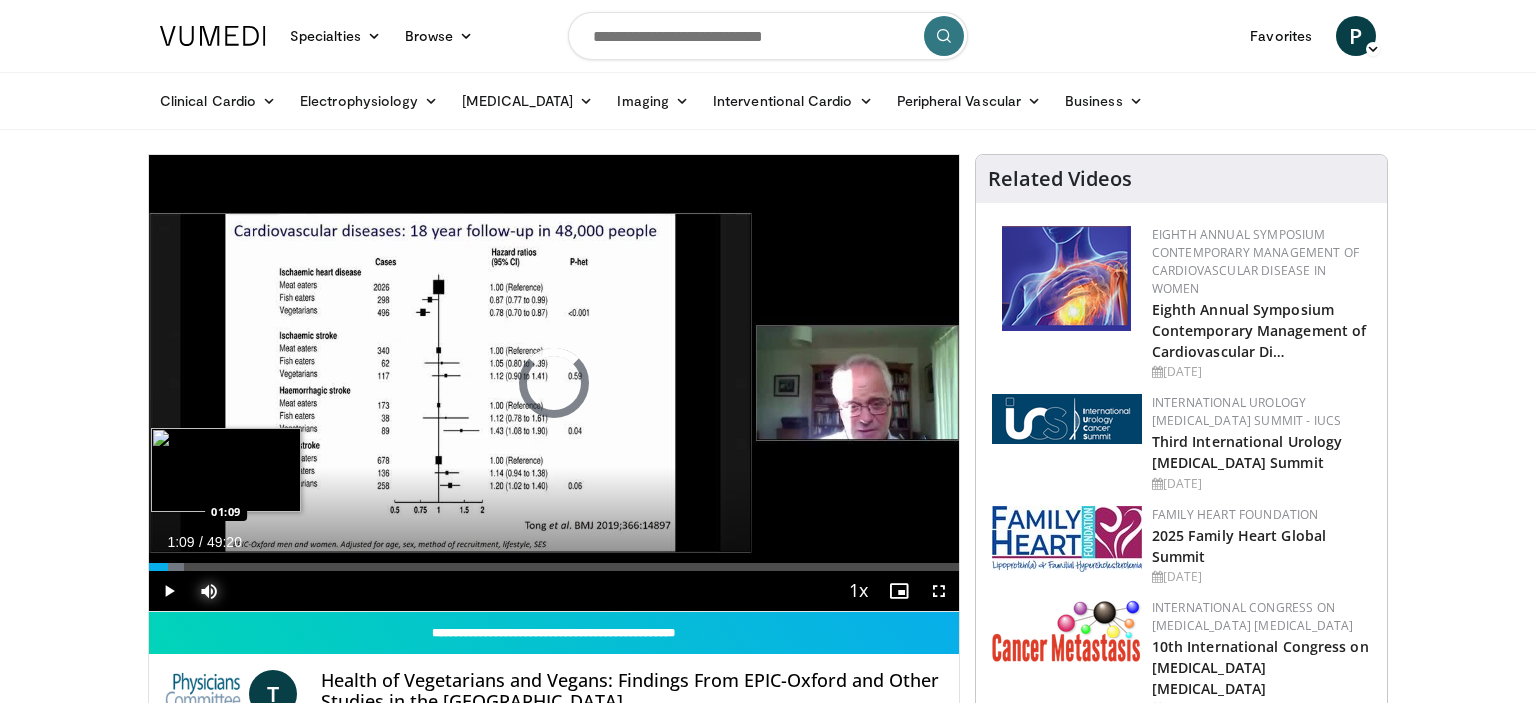 click at bounding box center (170, 567) 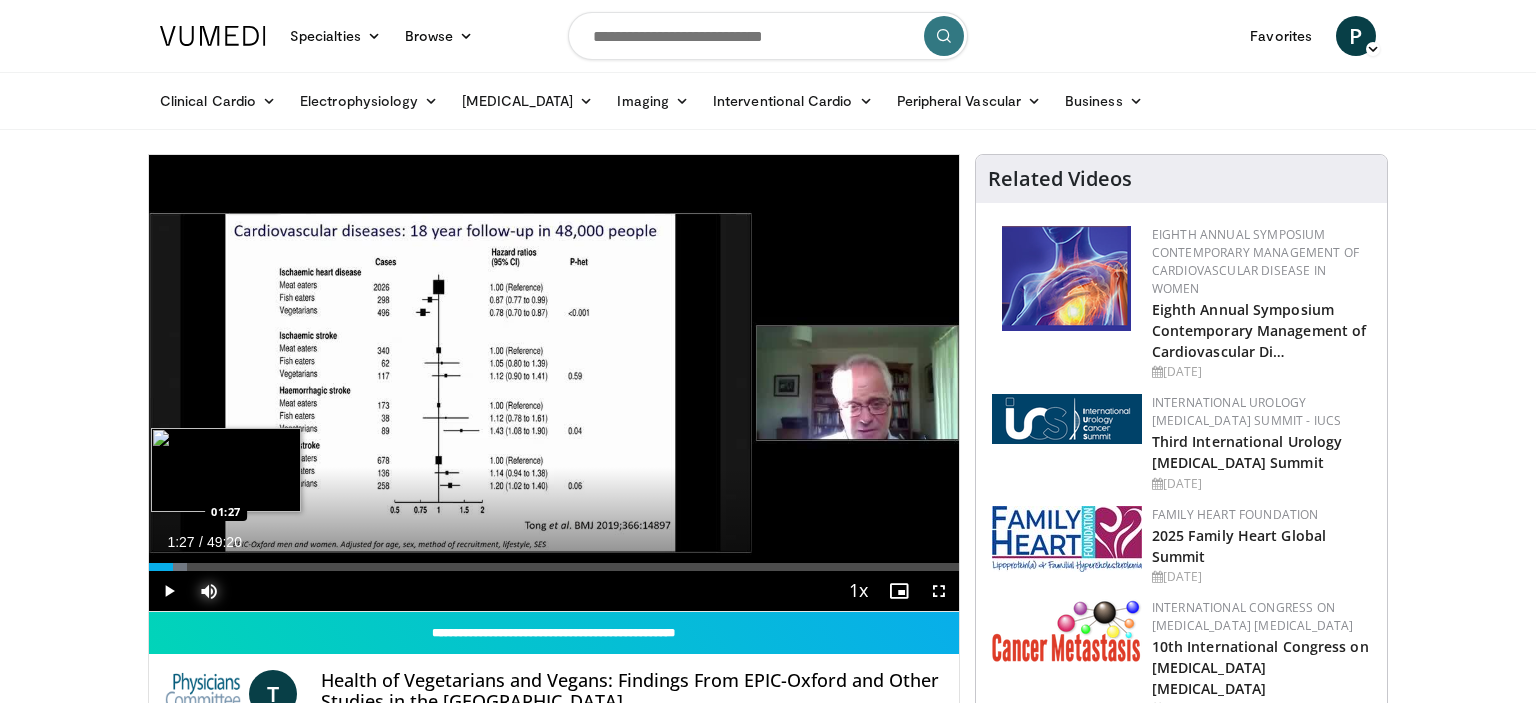 click at bounding box center (176, 567) 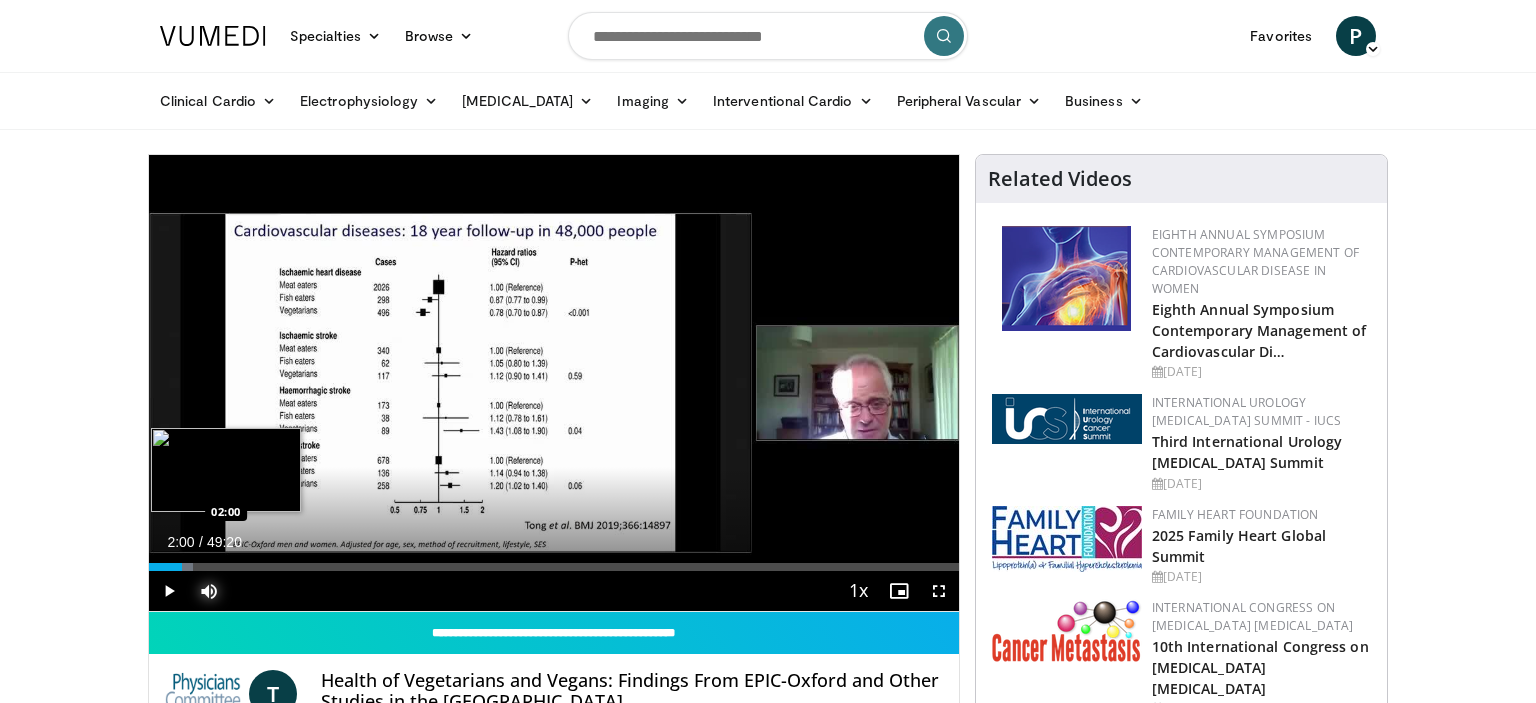 click on "Loaded :  5.41% 02:00 02:00" at bounding box center (554, 567) 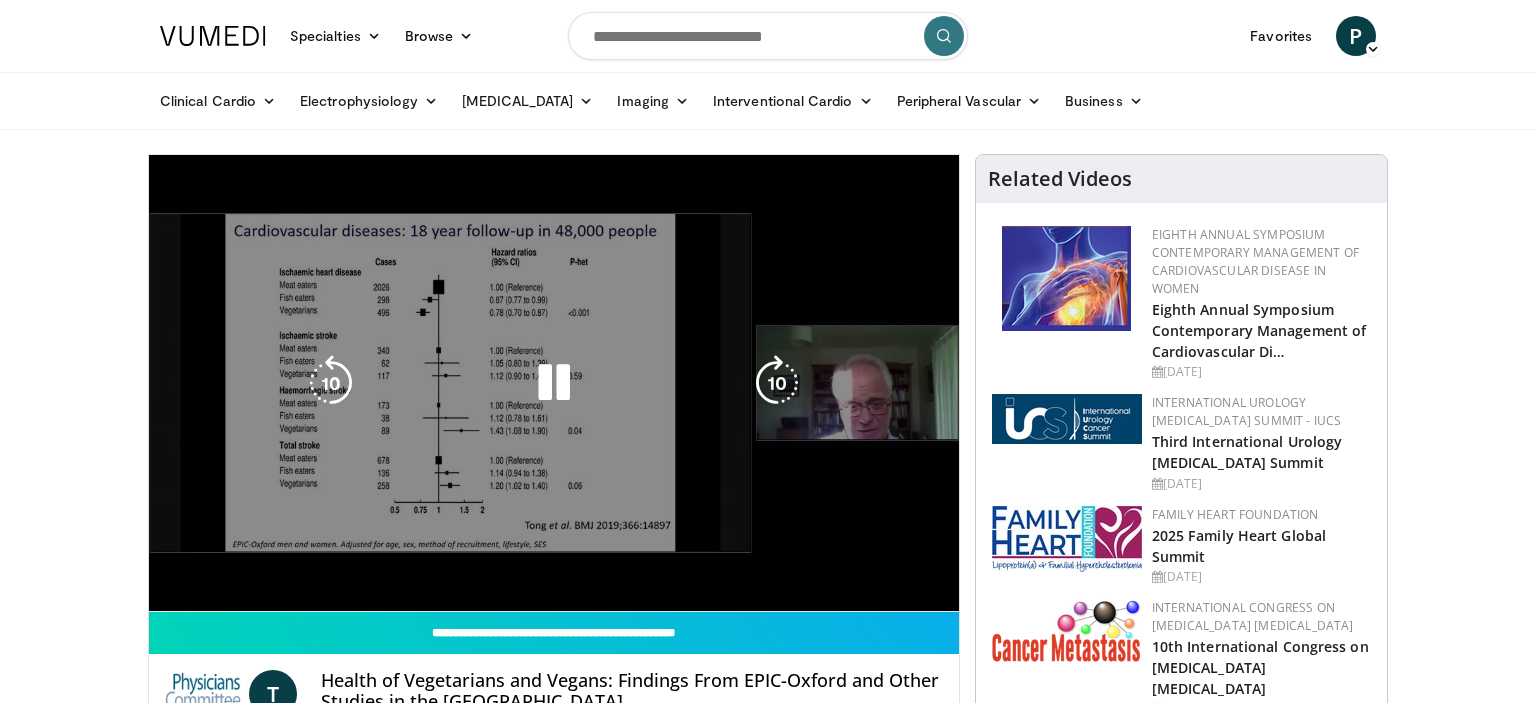 click on "**********" at bounding box center (554, 383) 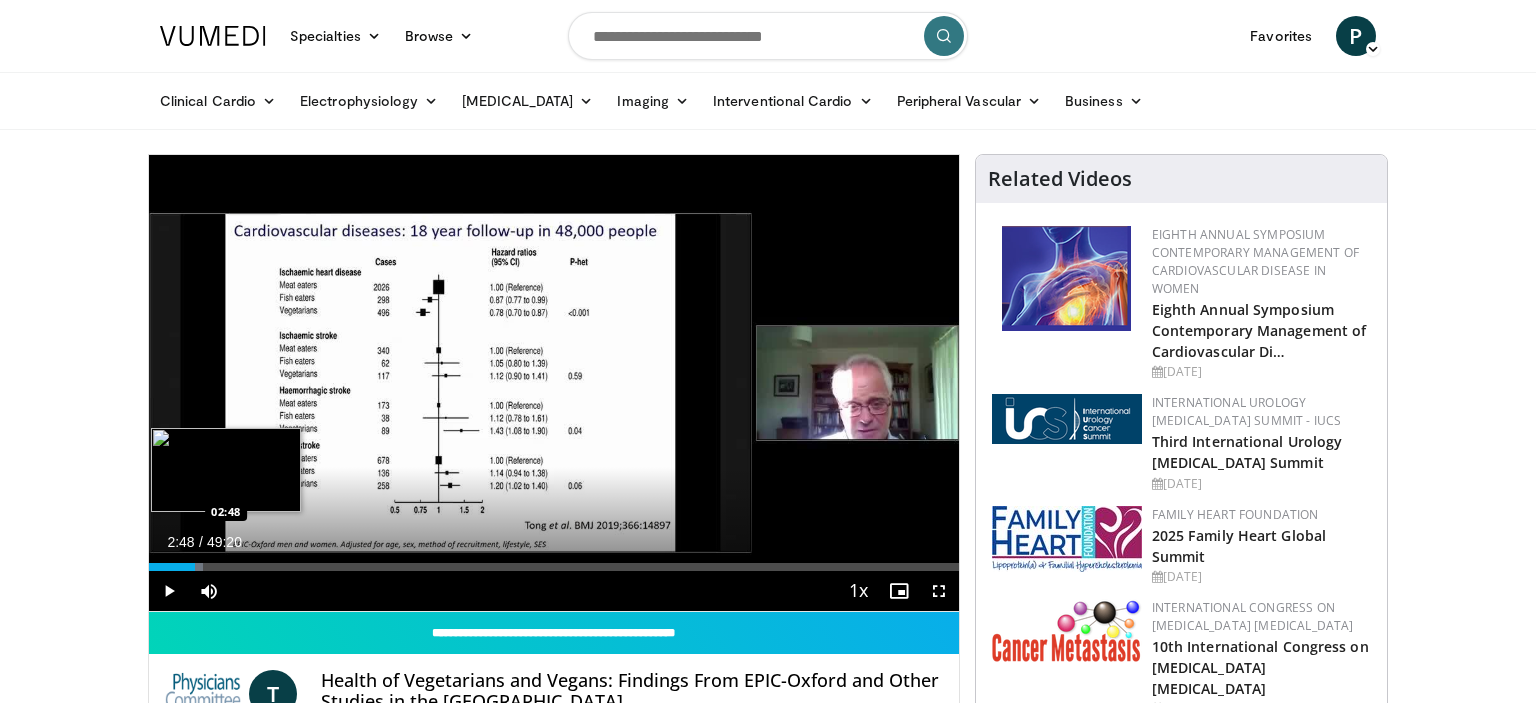 click on "Loaded :  6.70% 02:48 02:48" at bounding box center (554, 567) 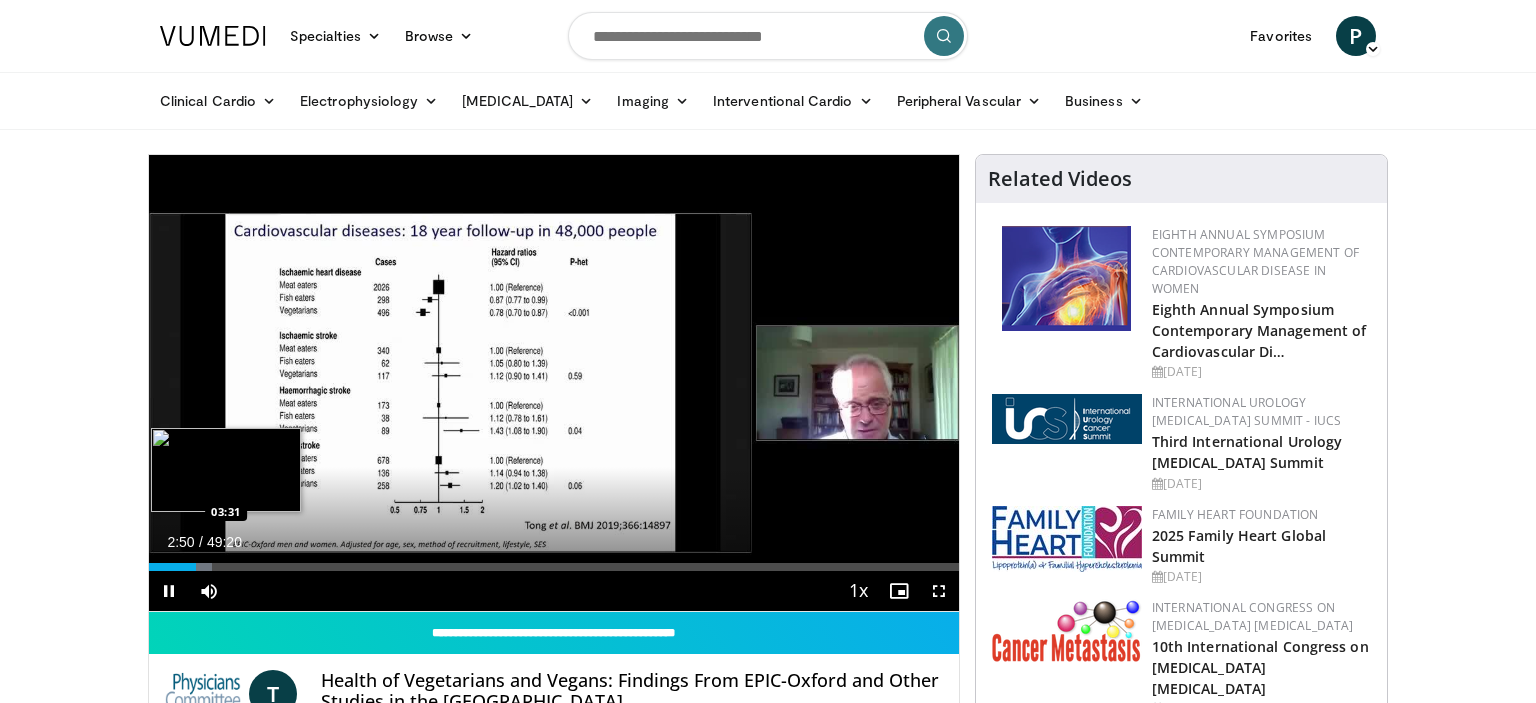 click on "Loaded :  7.77% 02:50 03:31" at bounding box center [554, 567] 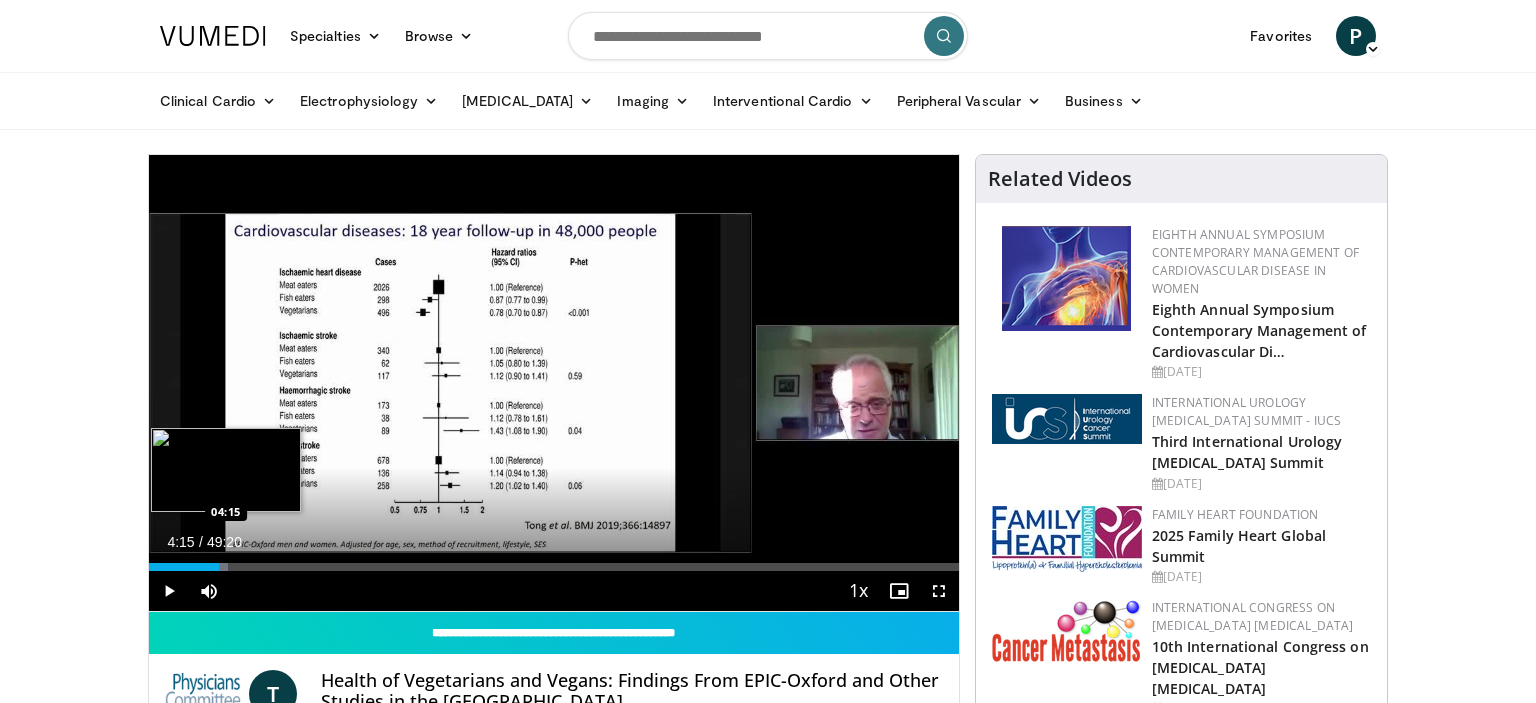 click at bounding box center (214, 567) 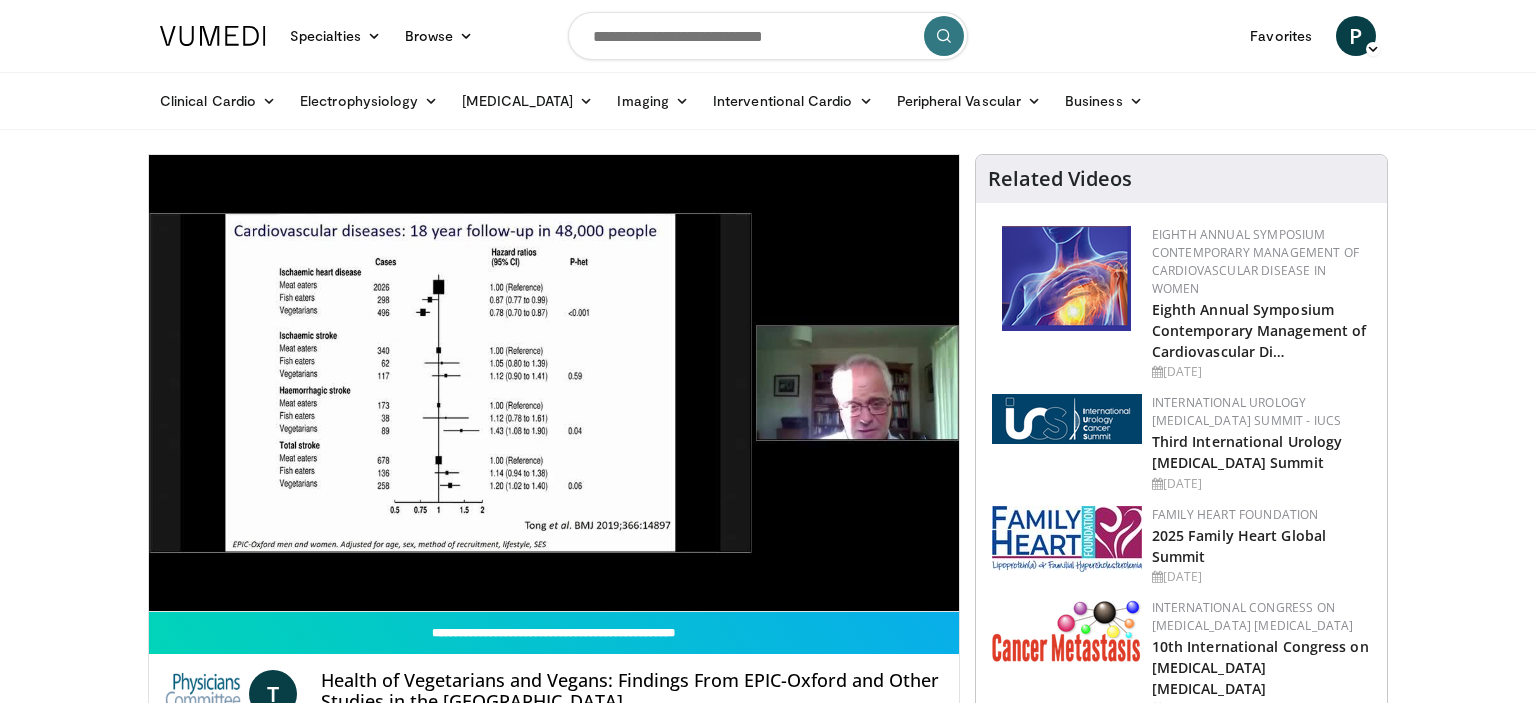 click on "**********" at bounding box center [554, 383] 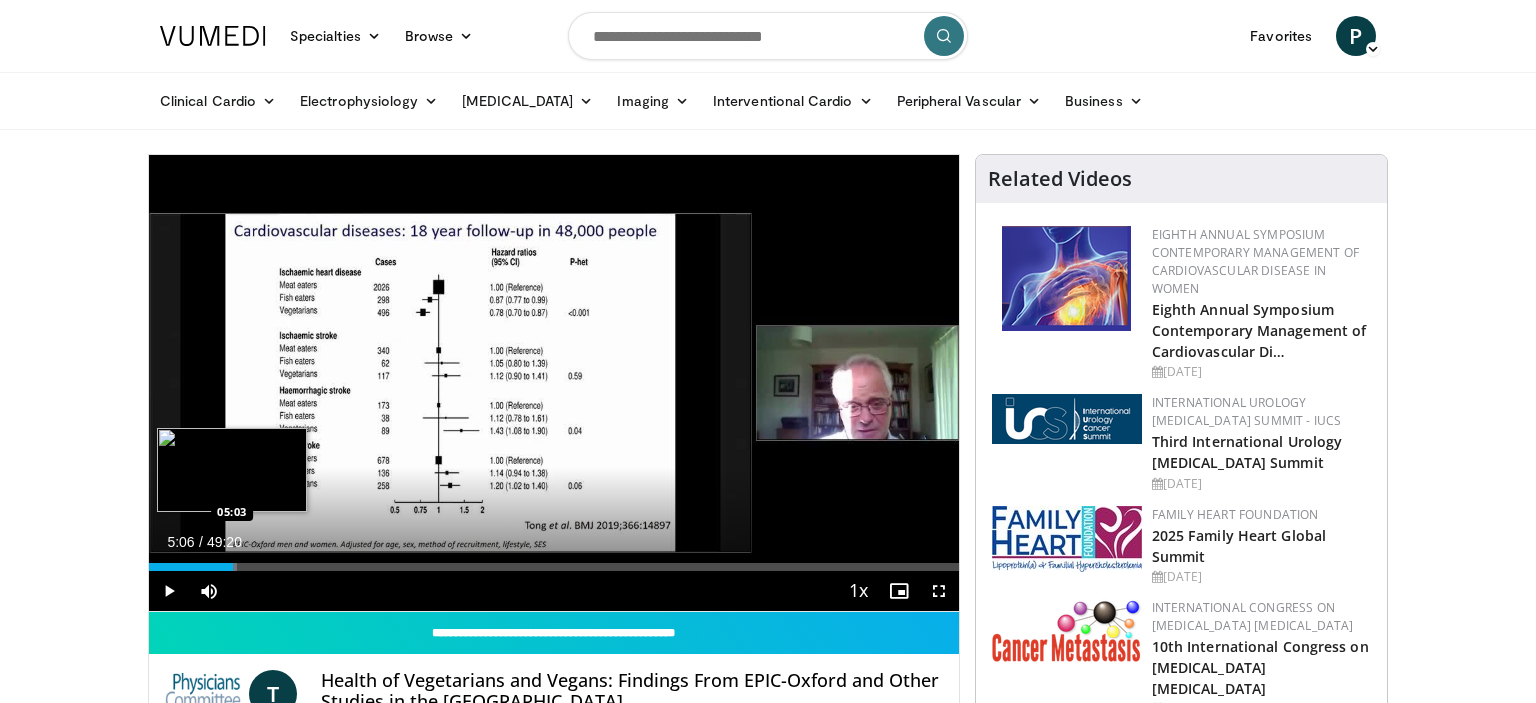 click at bounding box center (223, 567) 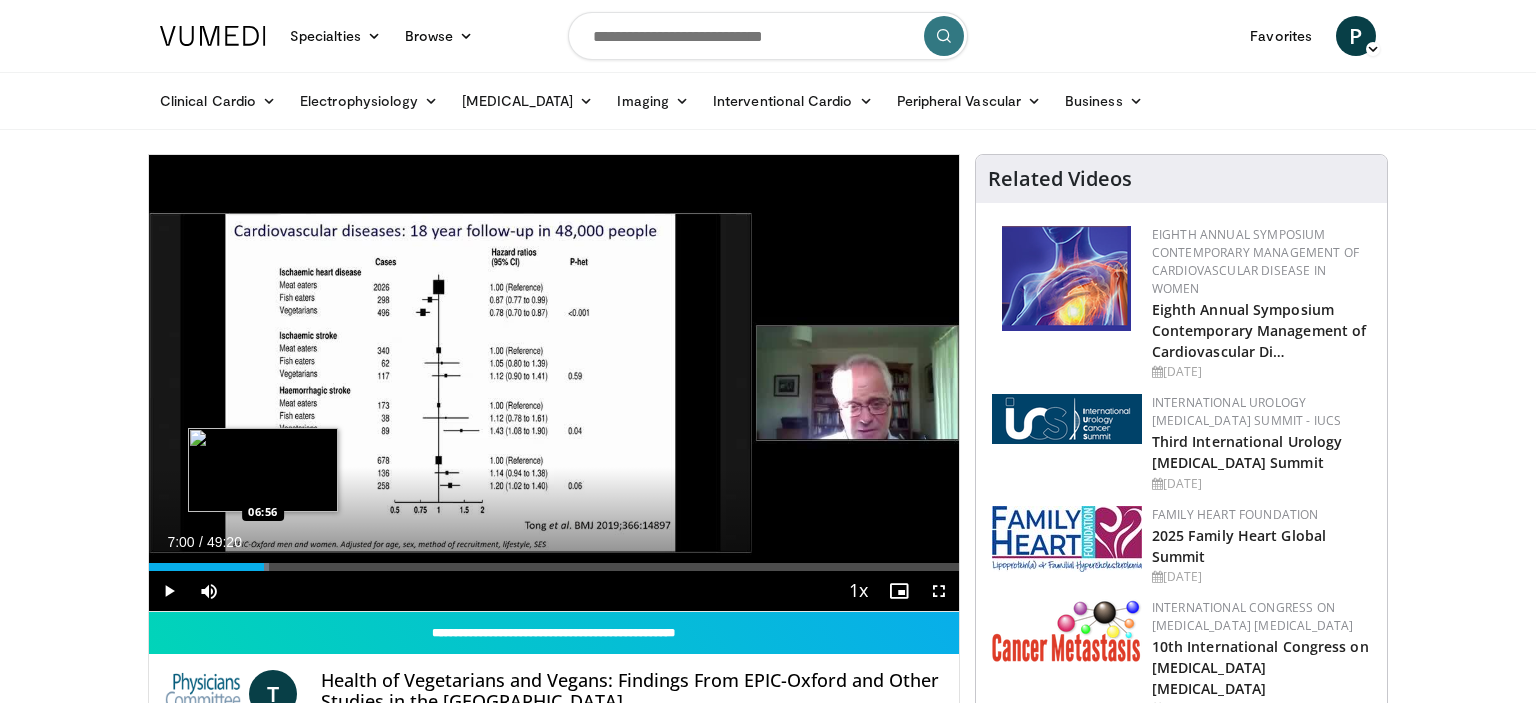 click on "Loaded :  14.86% 07:00 06:56" at bounding box center (554, 567) 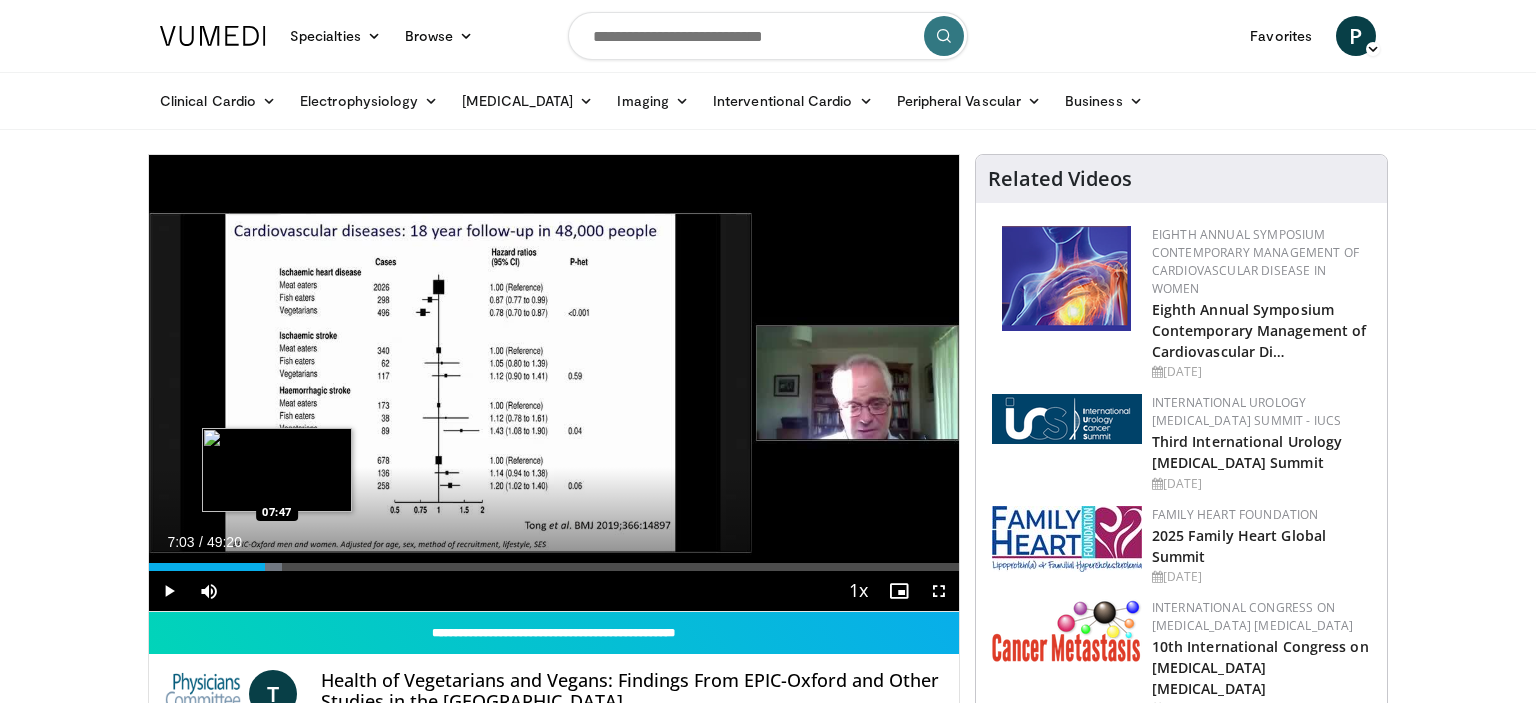 click at bounding box center [269, 567] 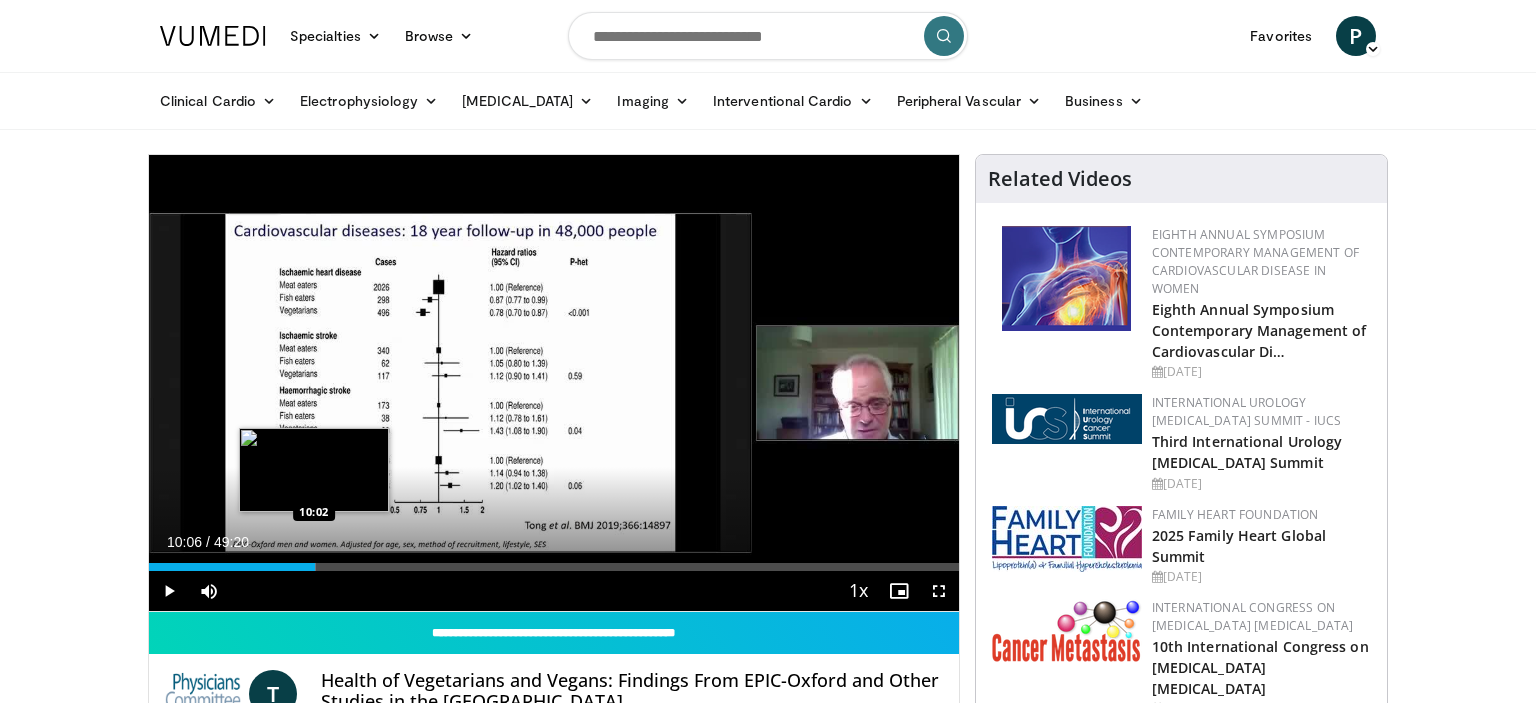 click on "Loaded :  20.61% 08:43 10:02" at bounding box center [554, 567] 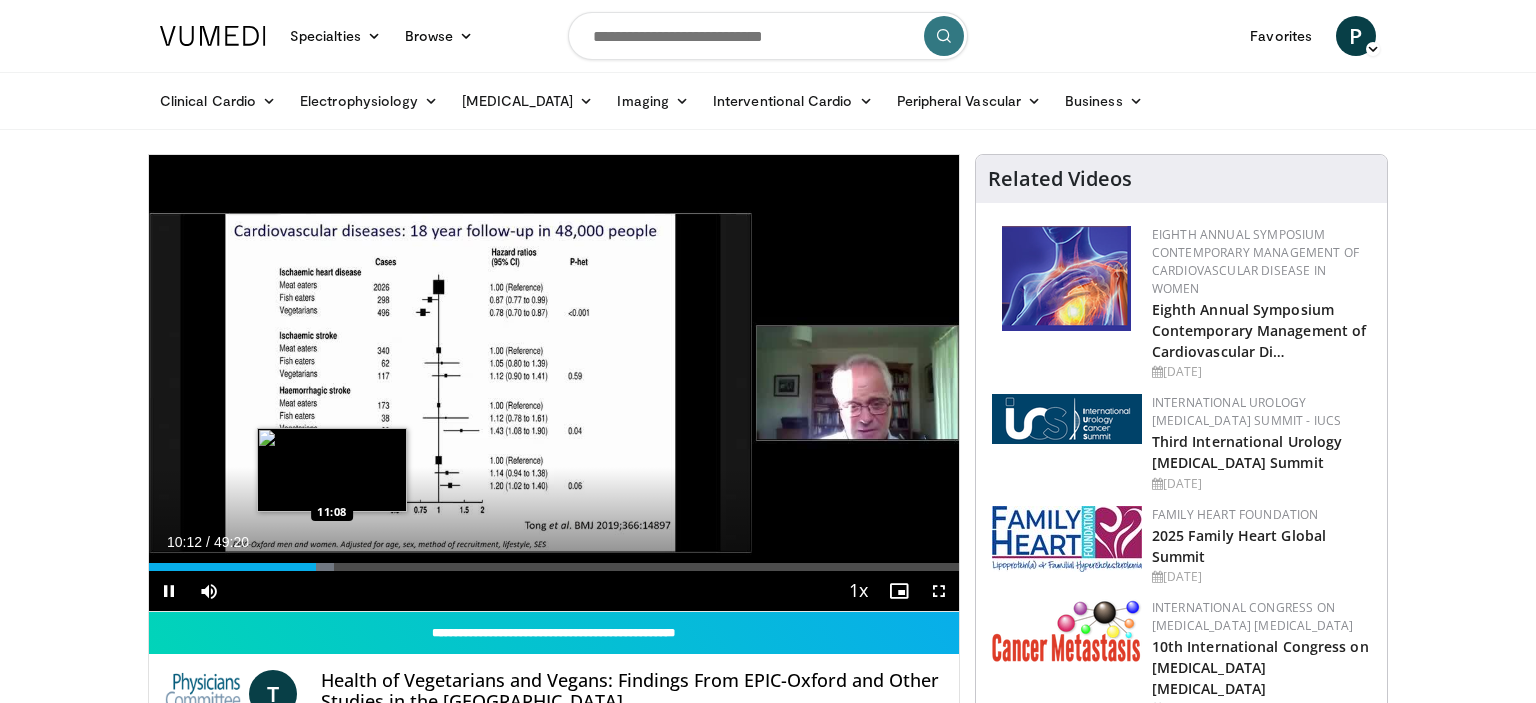 click on "Loaded :  22.79% 10:12 11:08" at bounding box center (554, 567) 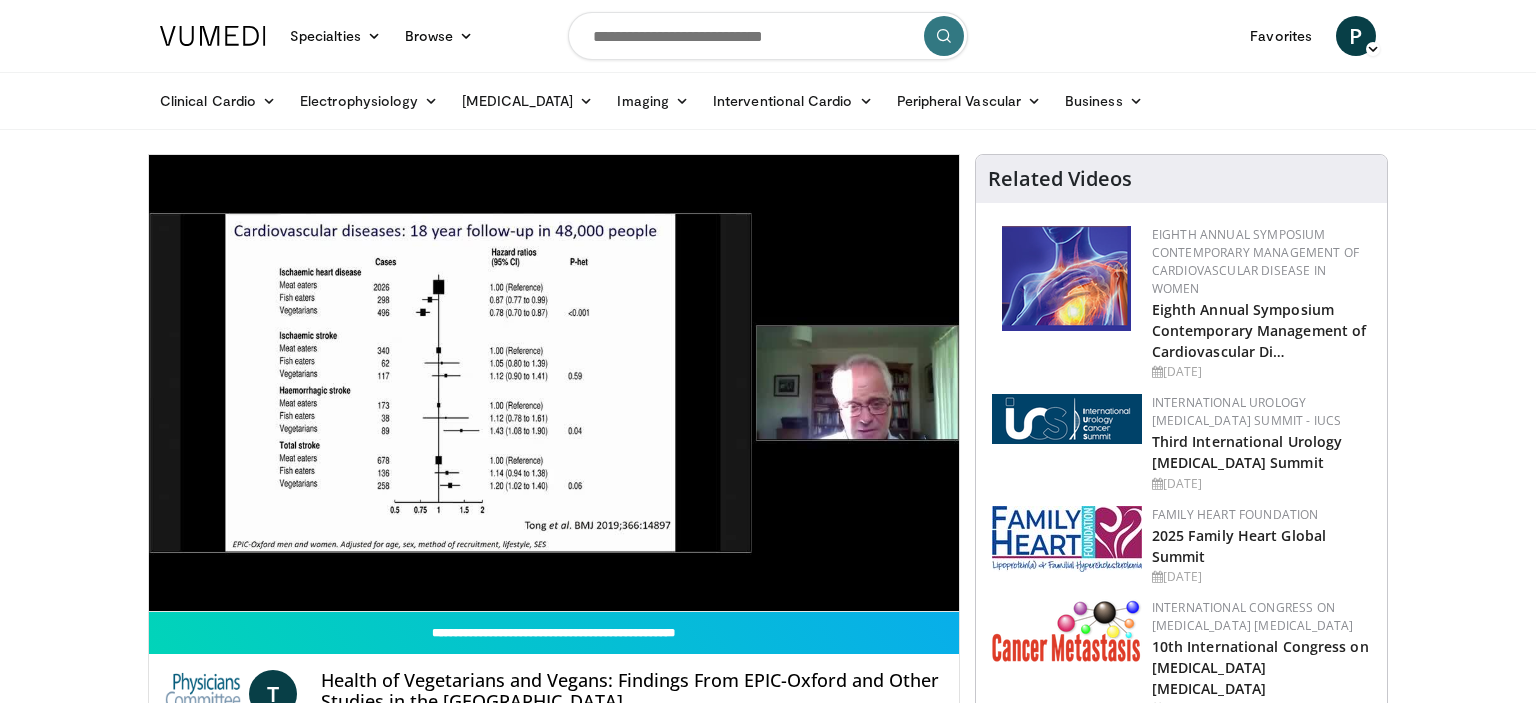 click on "**********" at bounding box center (554, 383) 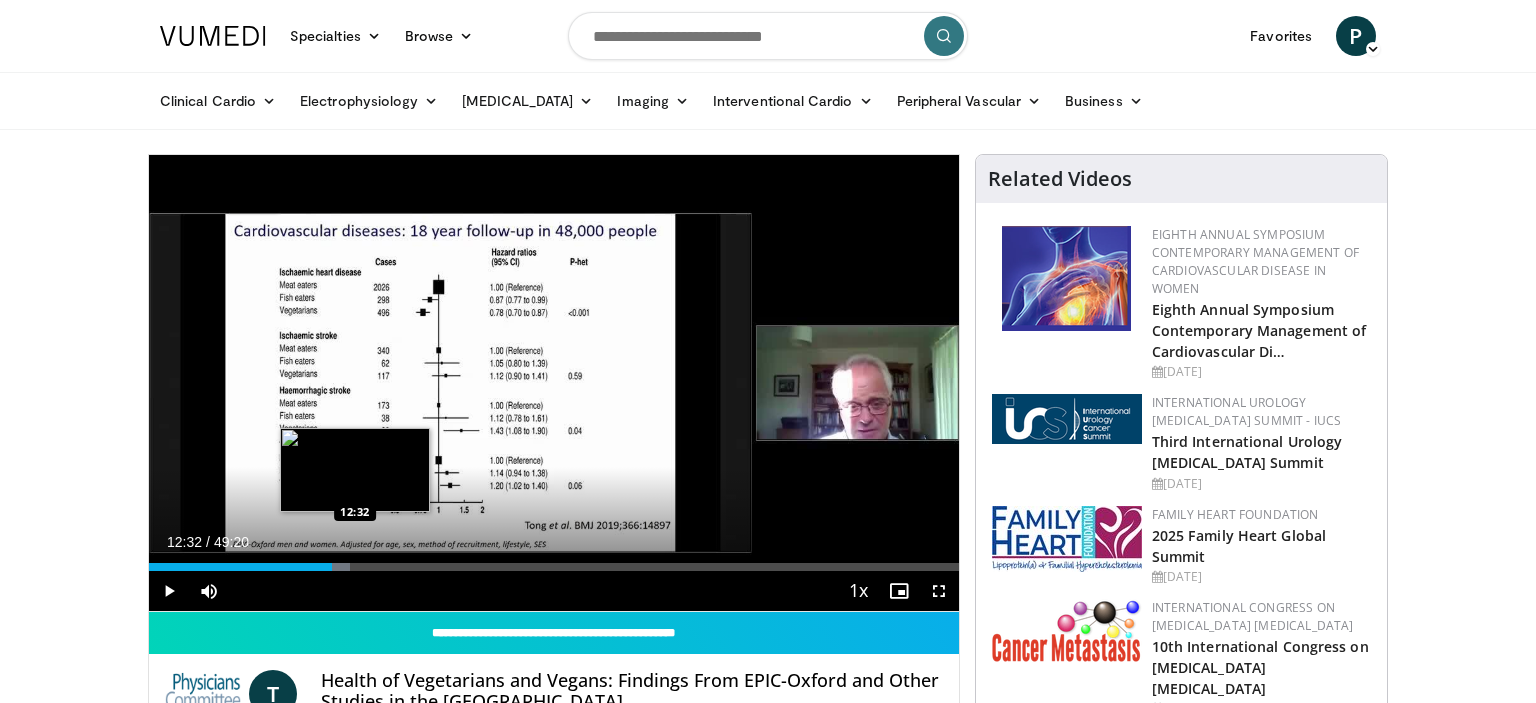 click on "Loaded :  24.80% 11:10 12:32" at bounding box center [554, 567] 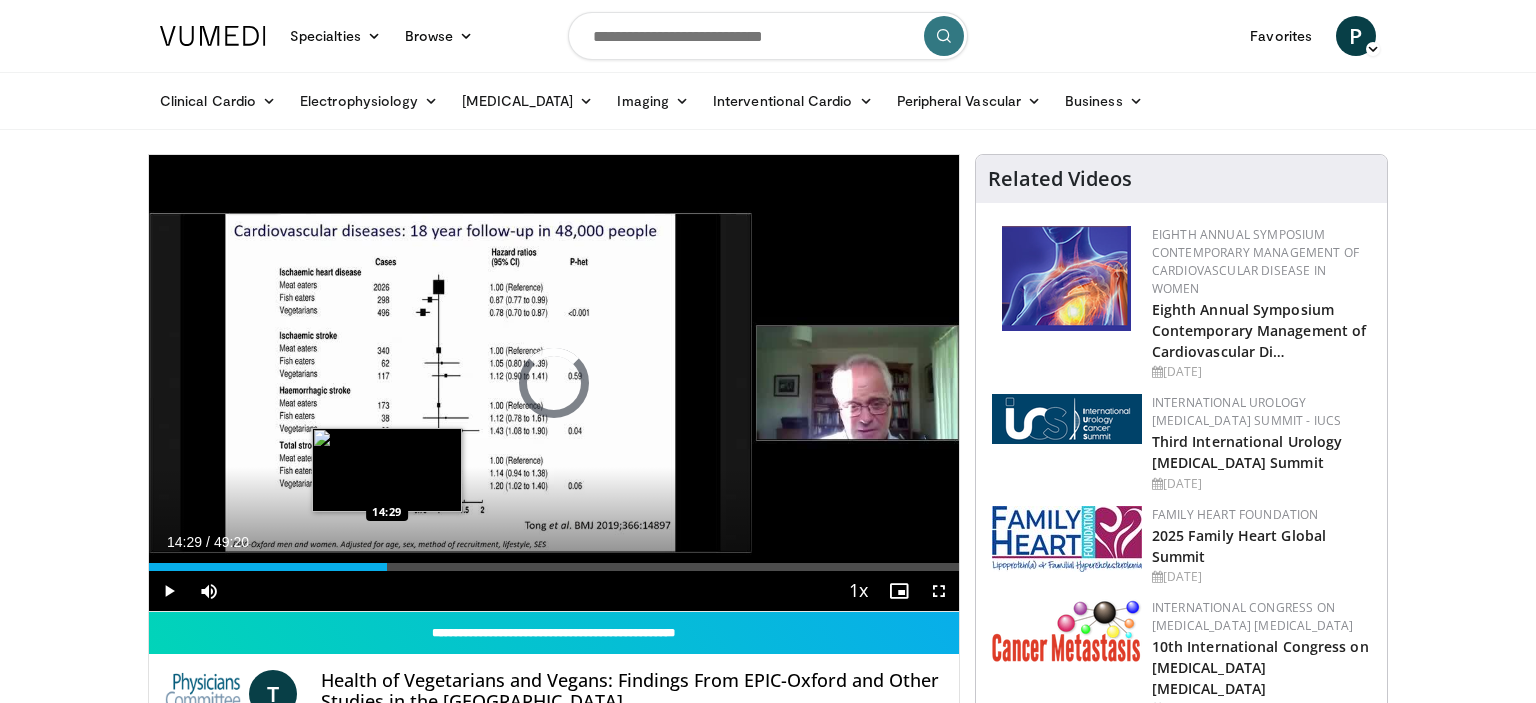 click on "Loaded :  0.00% 14:29 14:29" at bounding box center (554, 567) 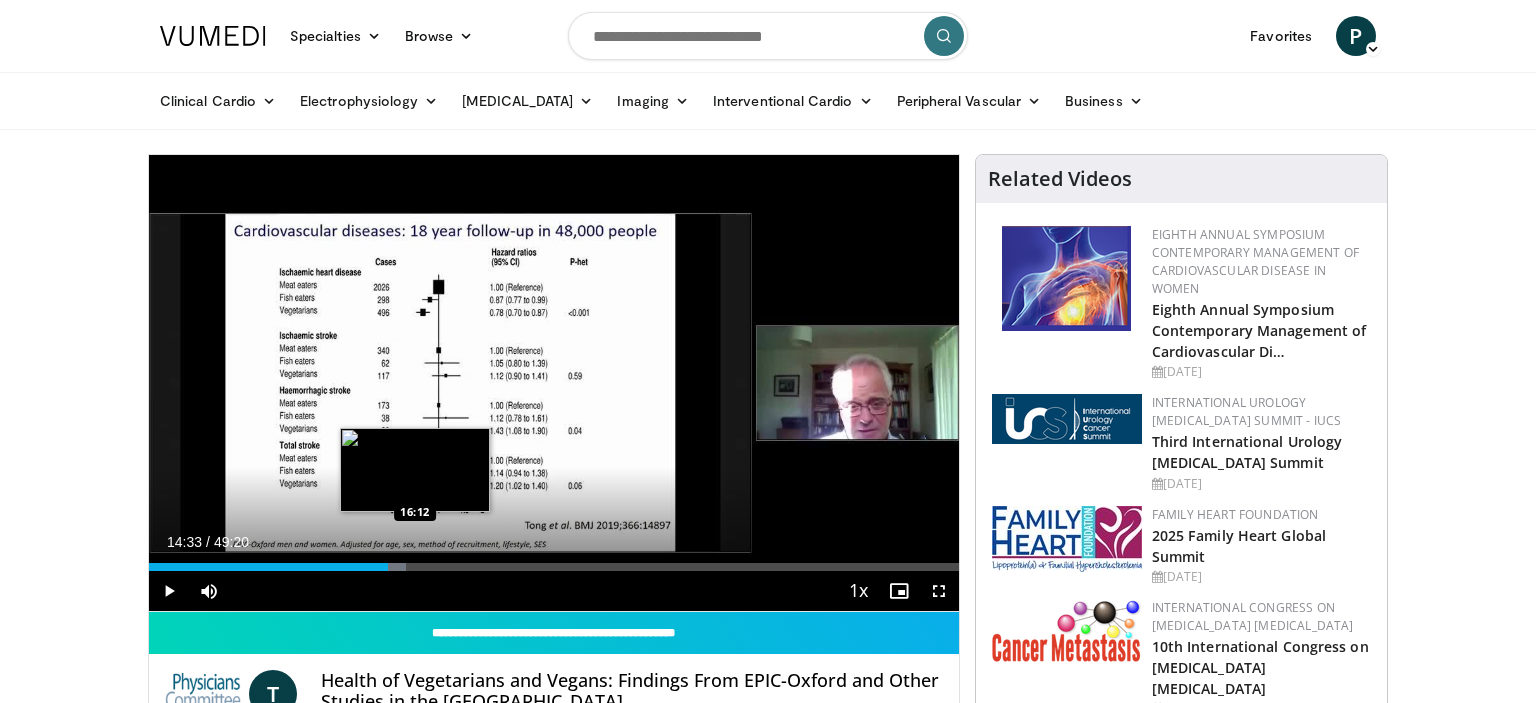 click on "Loaded :  31.76% 14:33 16:12" at bounding box center [554, 561] 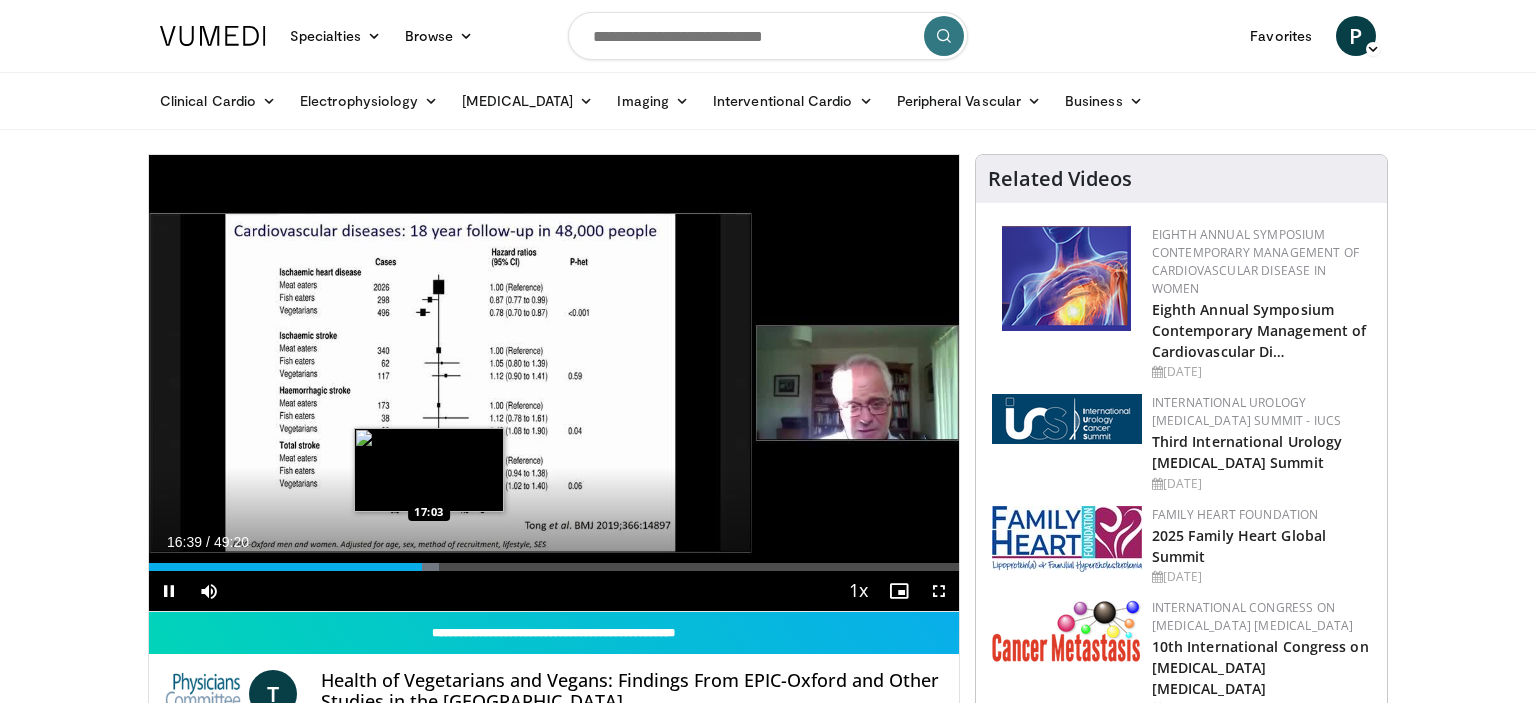click on "Loaded :  35.81% 16:39 17:03" at bounding box center (554, 567) 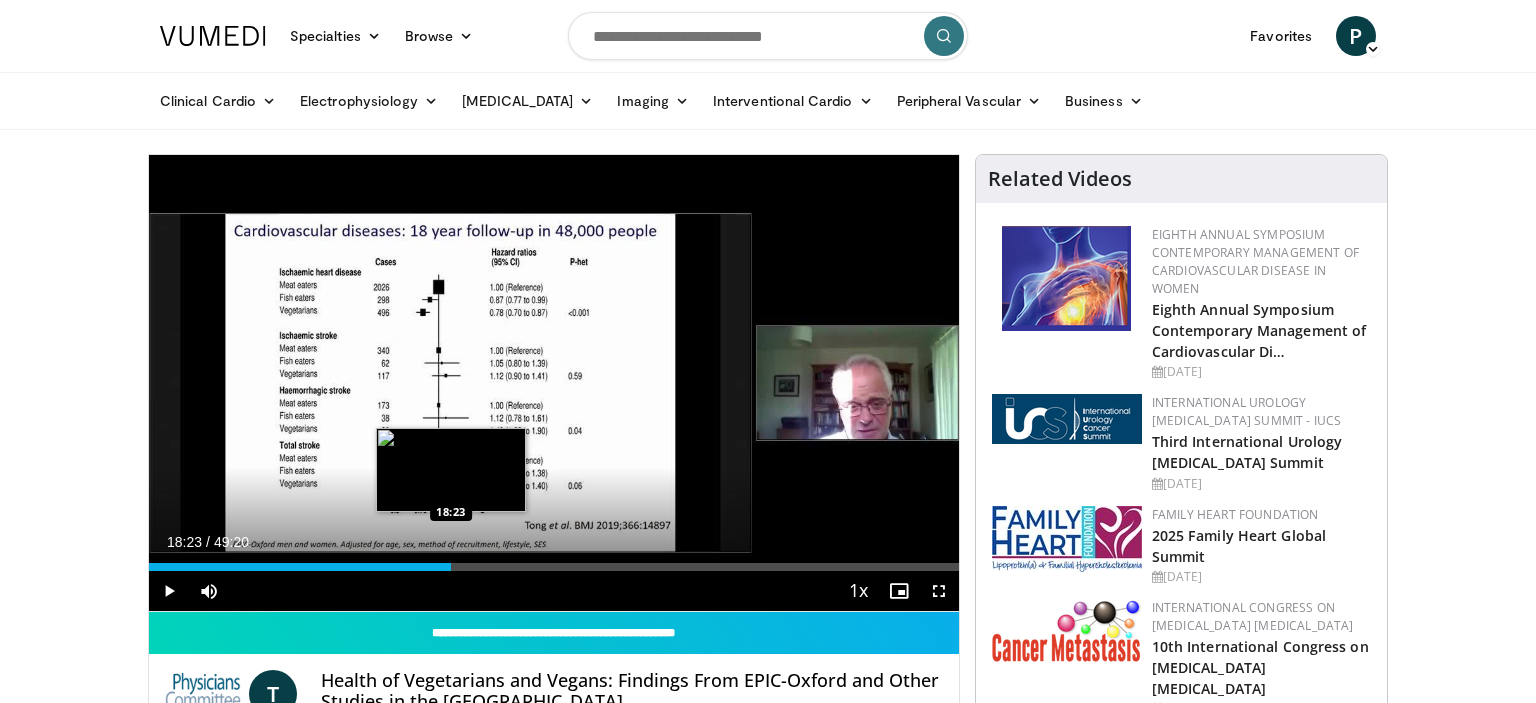 click on "Loaded :  37.16% 17:13 18:23" at bounding box center [554, 567] 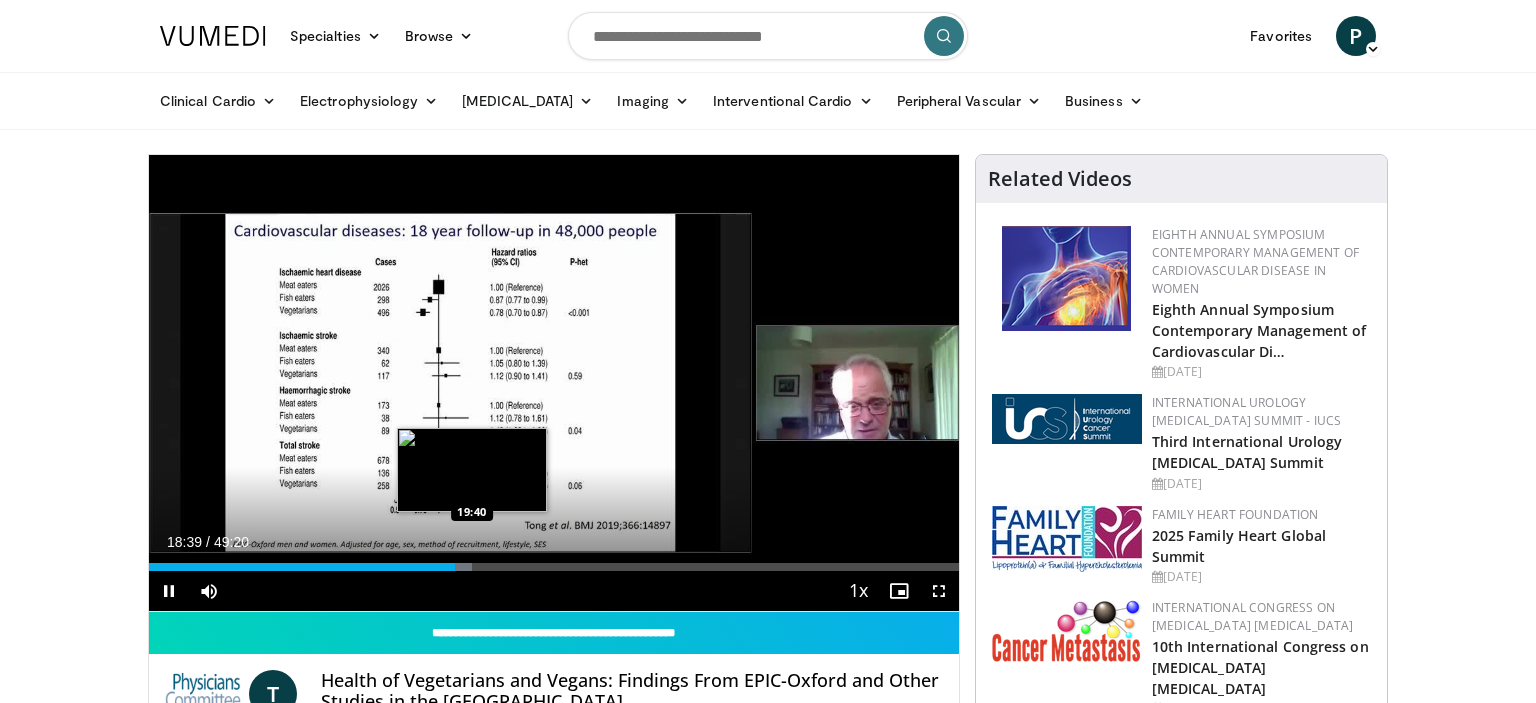 click on "Loaded :  39.86% 18:39 19:40" at bounding box center (554, 567) 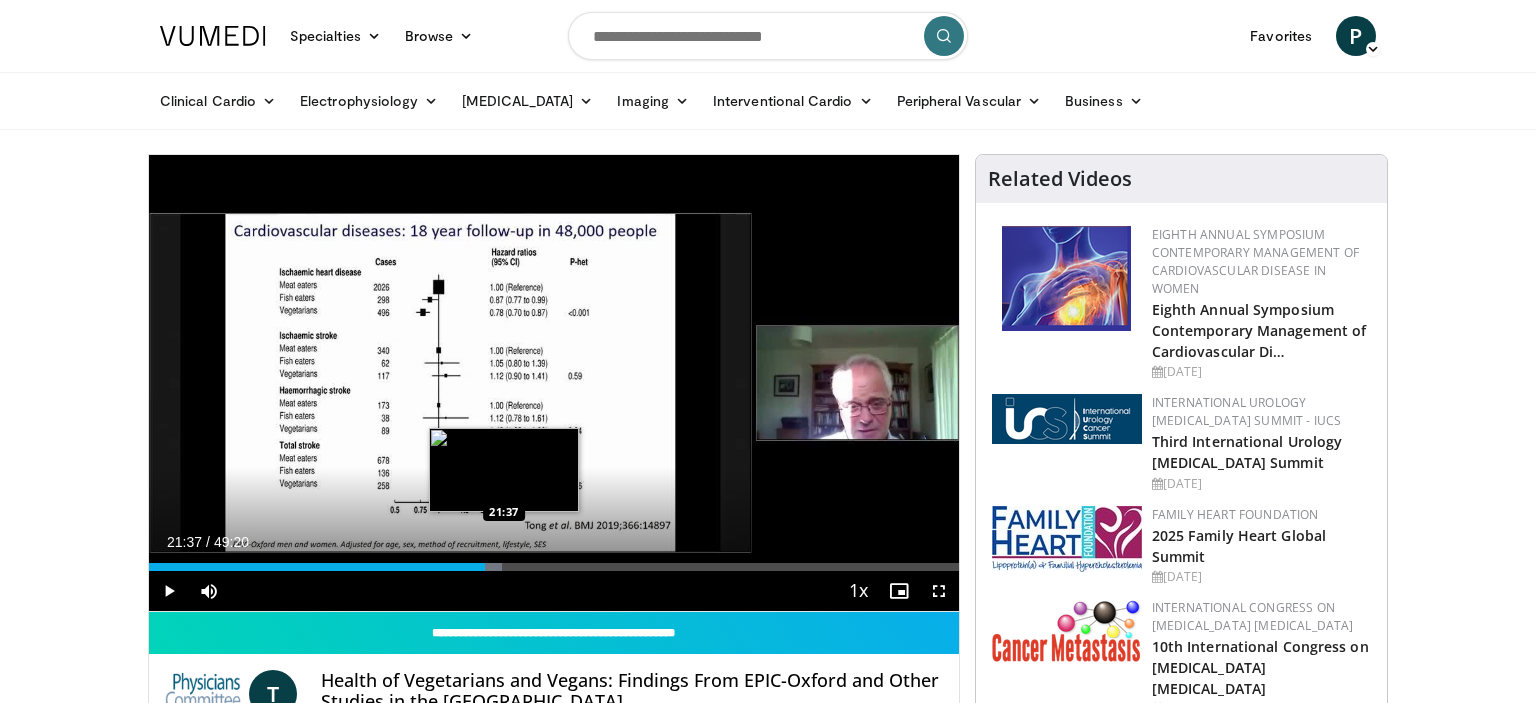click on "Loaded :  43.57% 21:37 21:37" at bounding box center [554, 567] 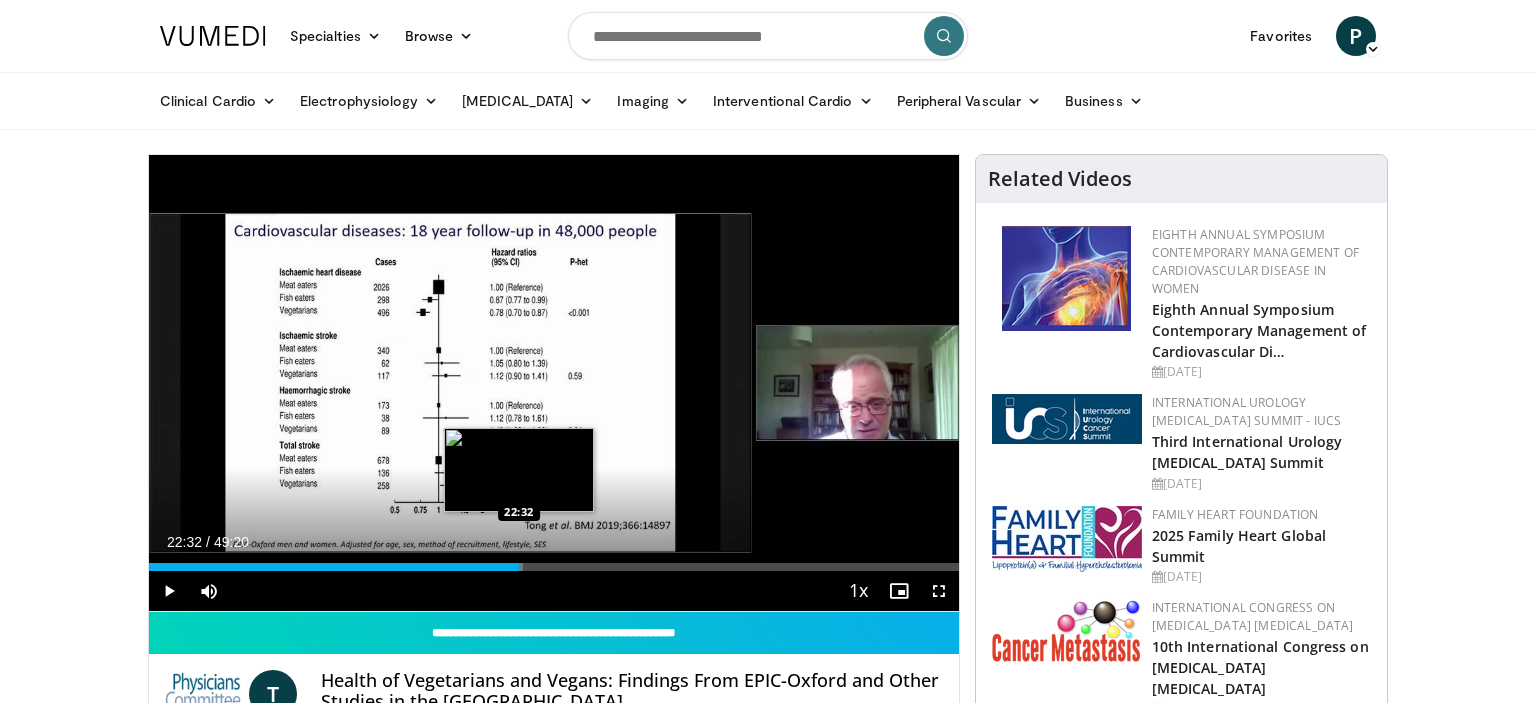 click on "Loaded :  46.25% 22:32 22:32" at bounding box center (554, 567) 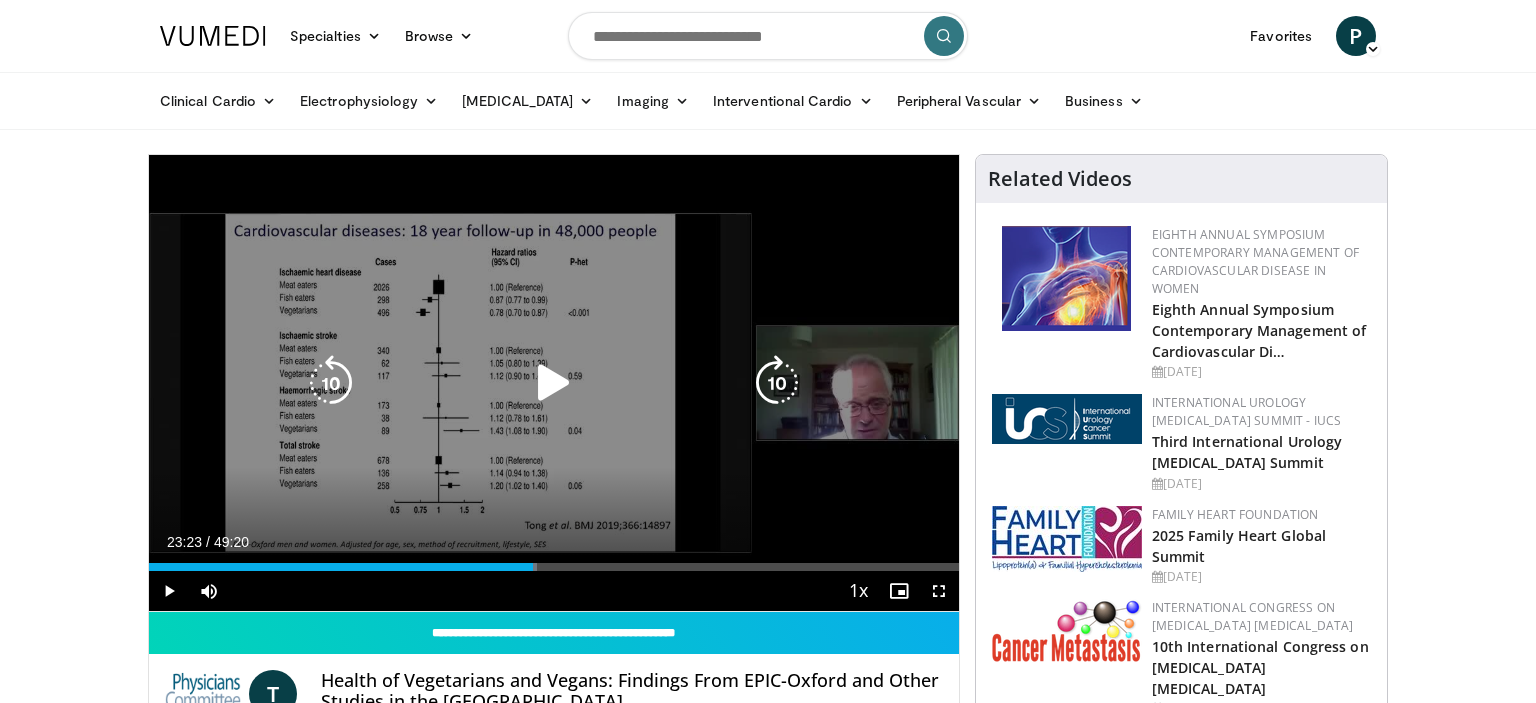 click on "Loaded :  47.92% 23:23 23:15" at bounding box center (554, 567) 